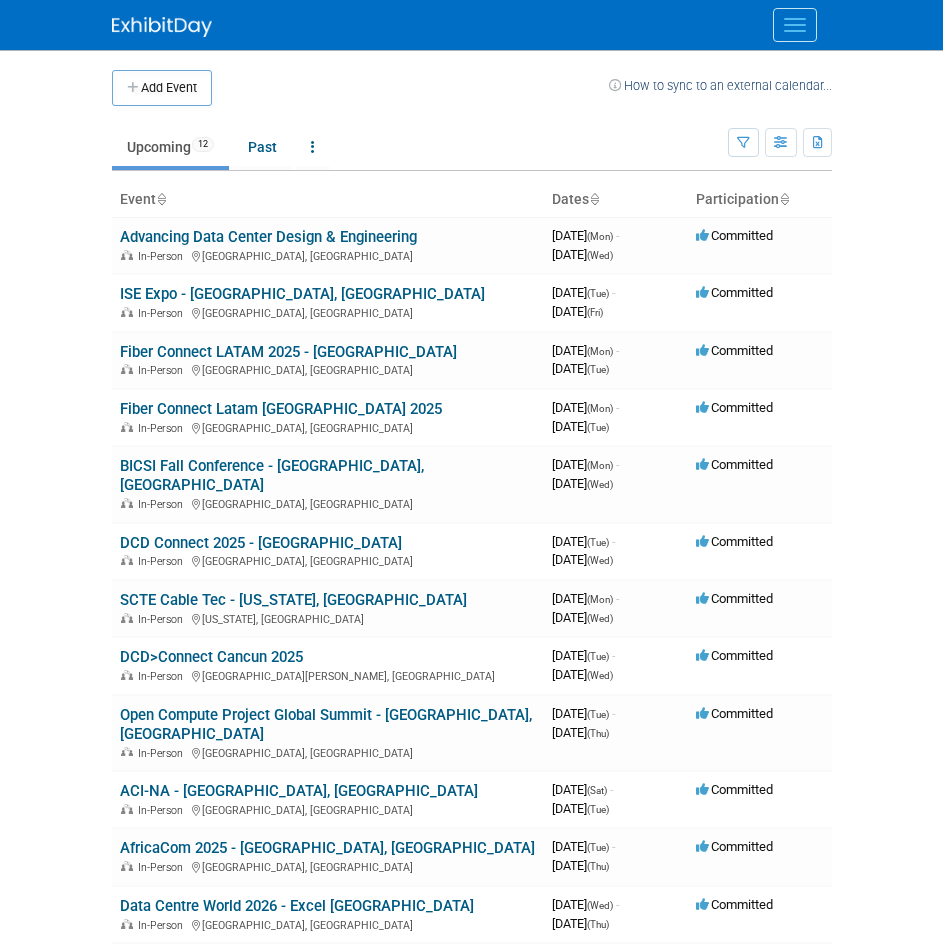 scroll, scrollTop: 0, scrollLeft: 0, axis: both 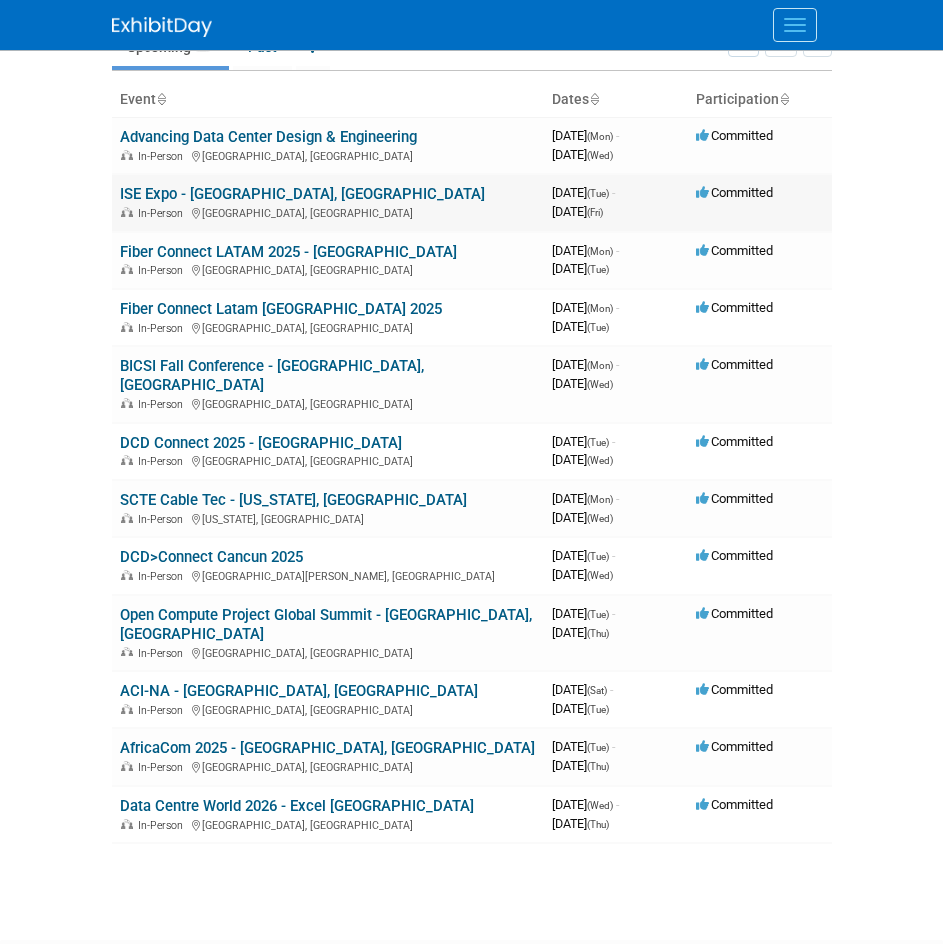 click on "ISE Expo - [GEOGRAPHIC_DATA], [GEOGRAPHIC_DATA]" at bounding box center (302, 194) 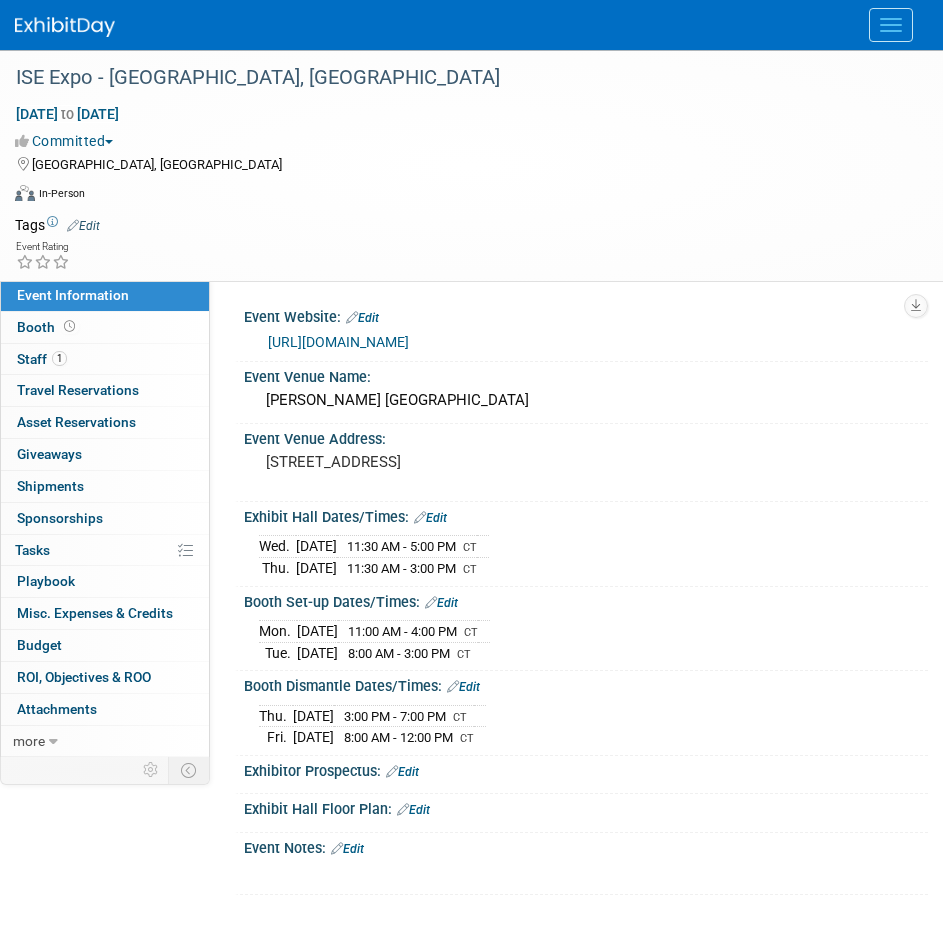 scroll, scrollTop: 0, scrollLeft: 0, axis: both 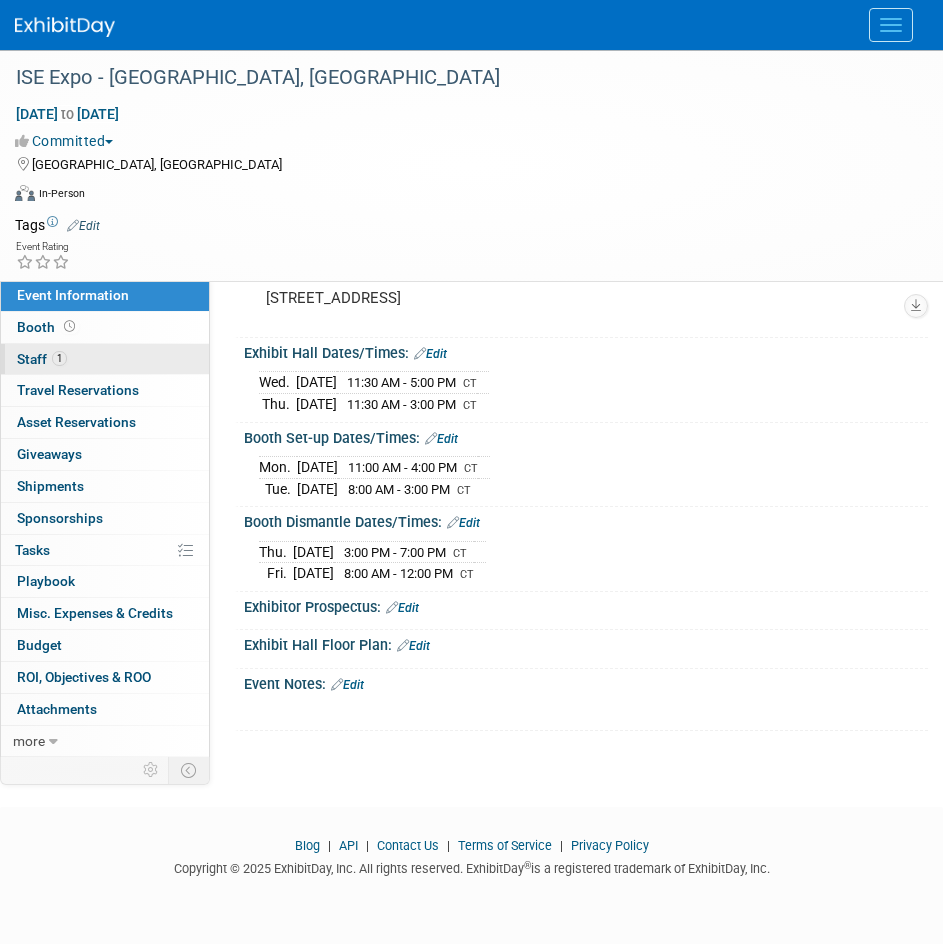 click on "1" at bounding box center (59, 358) 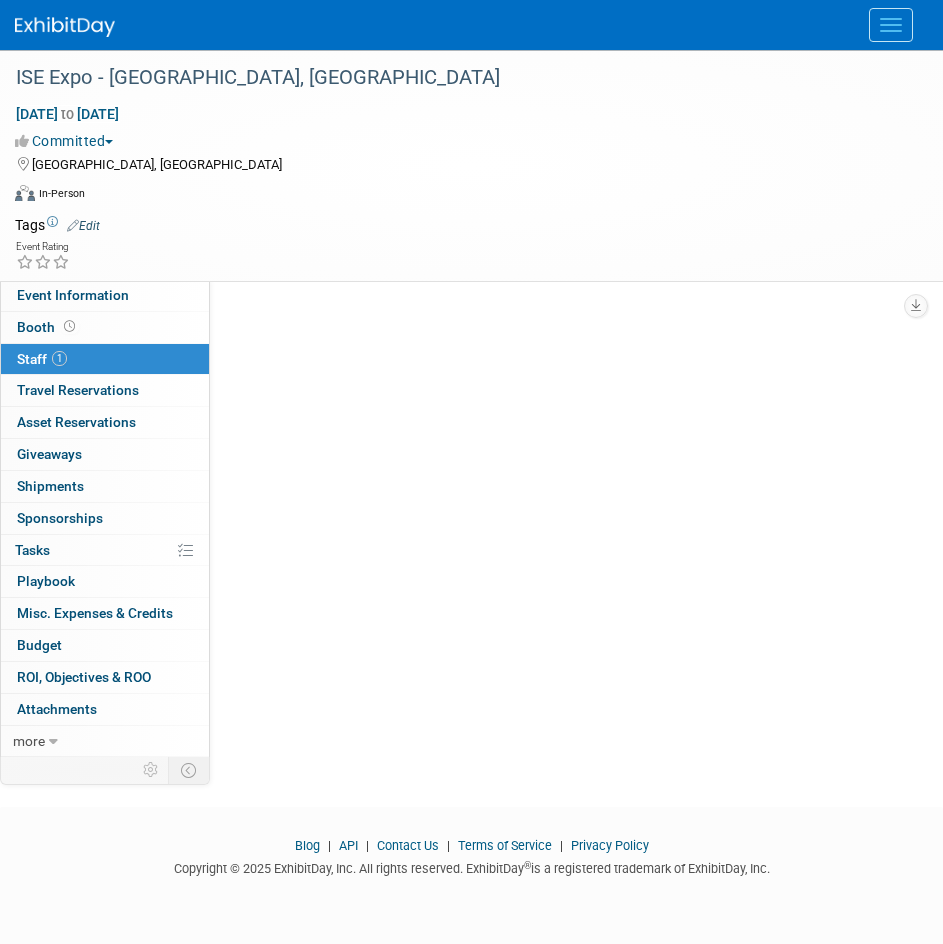 scroll, scrollTop: 0, scrollLeft: 0, axis: both 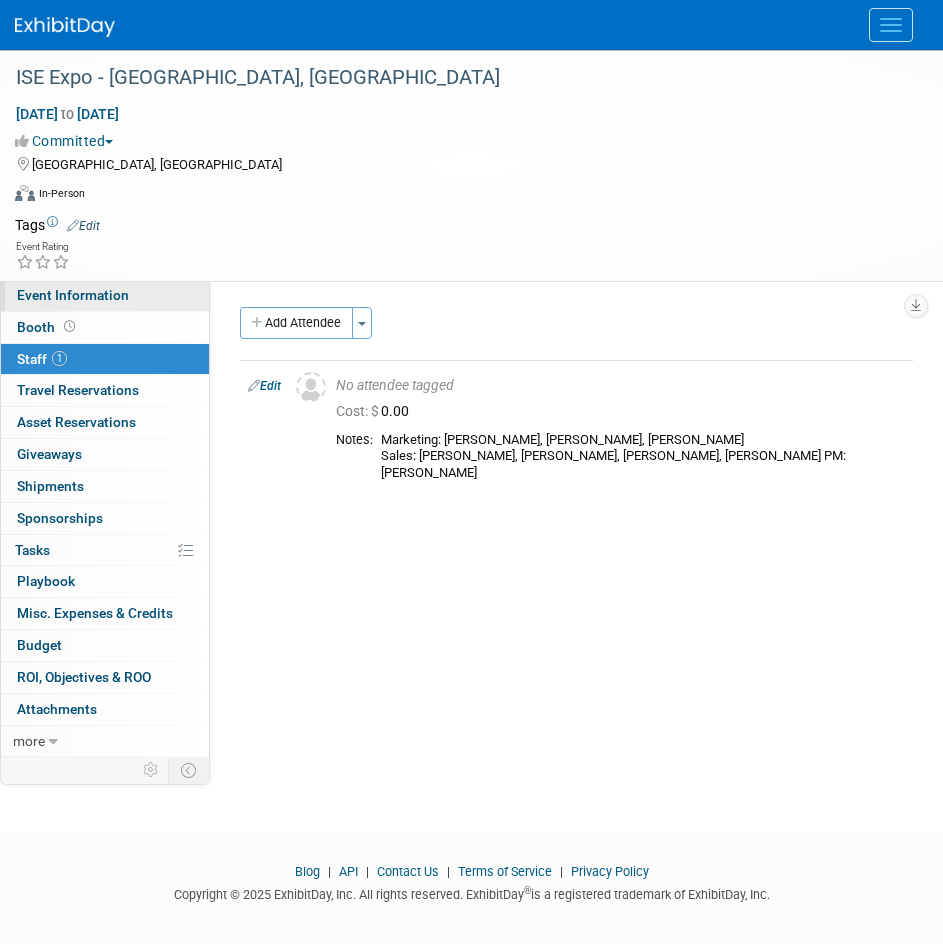 click on "Event Information" at bounding box center [73, 295] 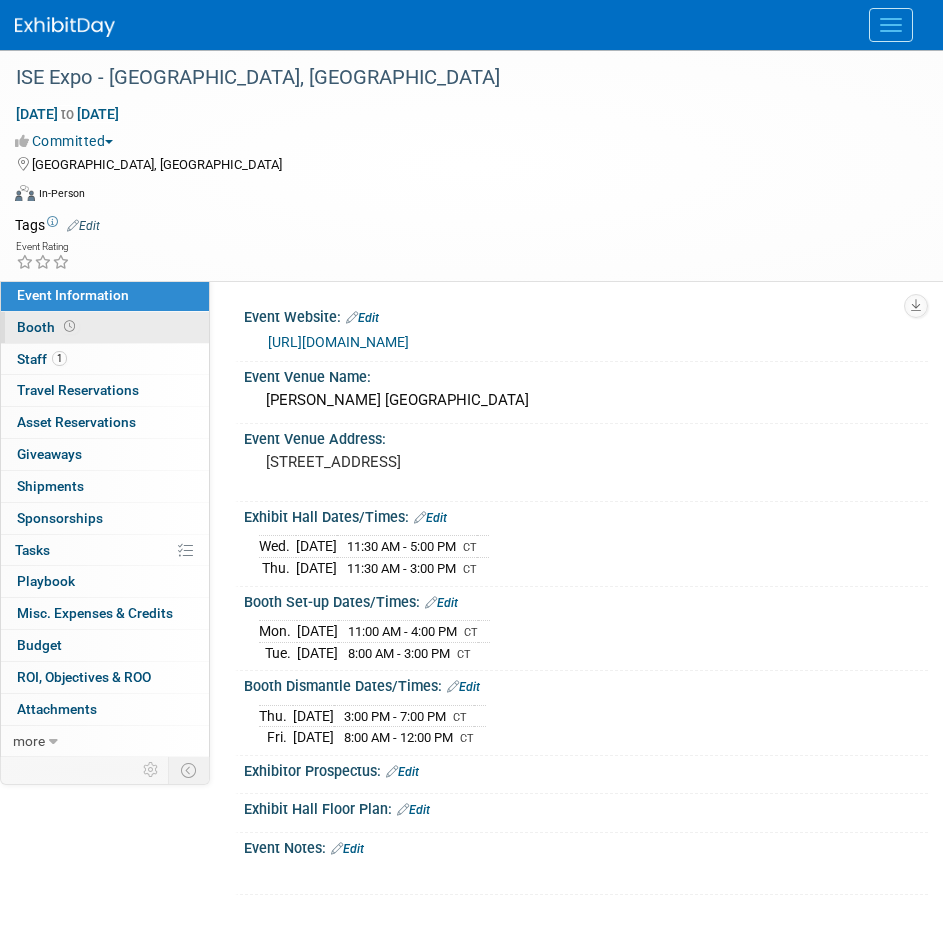click on "Booth" at bounding box center [105, 327] 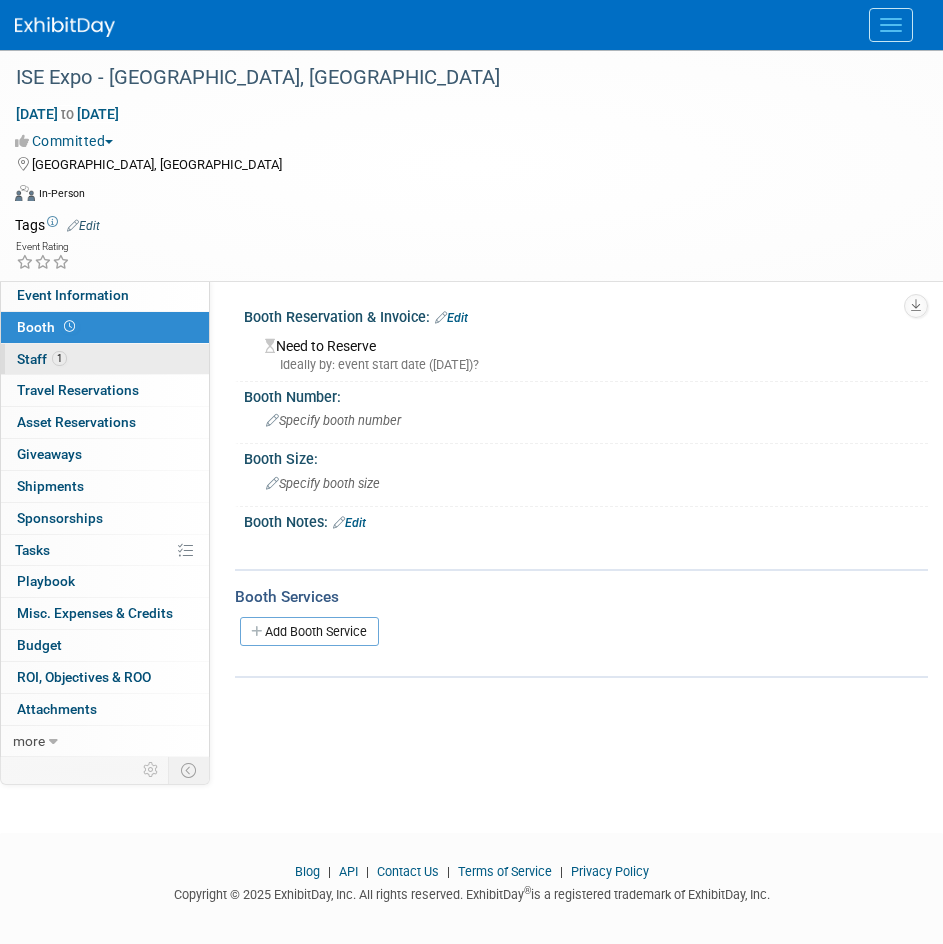 click on "1
Staff 1" at bounding box center [105, 359] 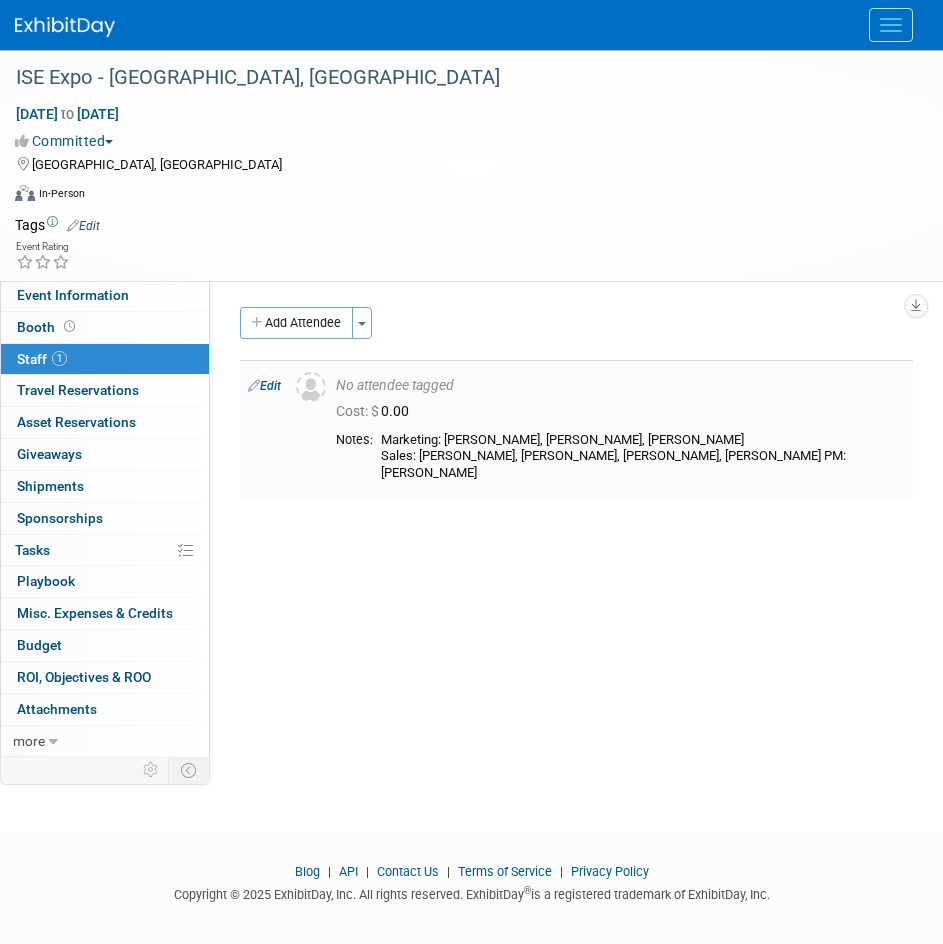 click on "Marketing: Katie Tart, Barbara Serrano, Jacob Godwin Sales: Greg Kimbrow, James Rose, Vernon Yow, Ryo Takehana PM: Greg Pierce" at bounding box center [643, 457] 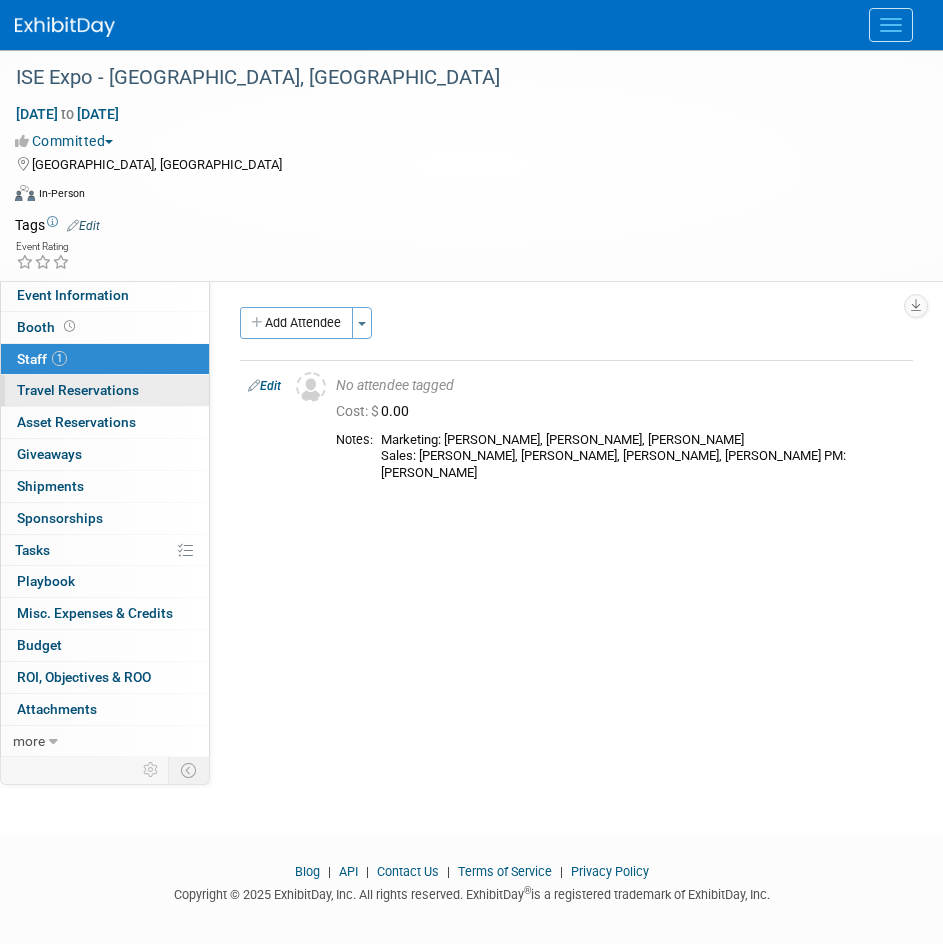 click on "Travel Reservations 0" at bounding box center (78, 390) 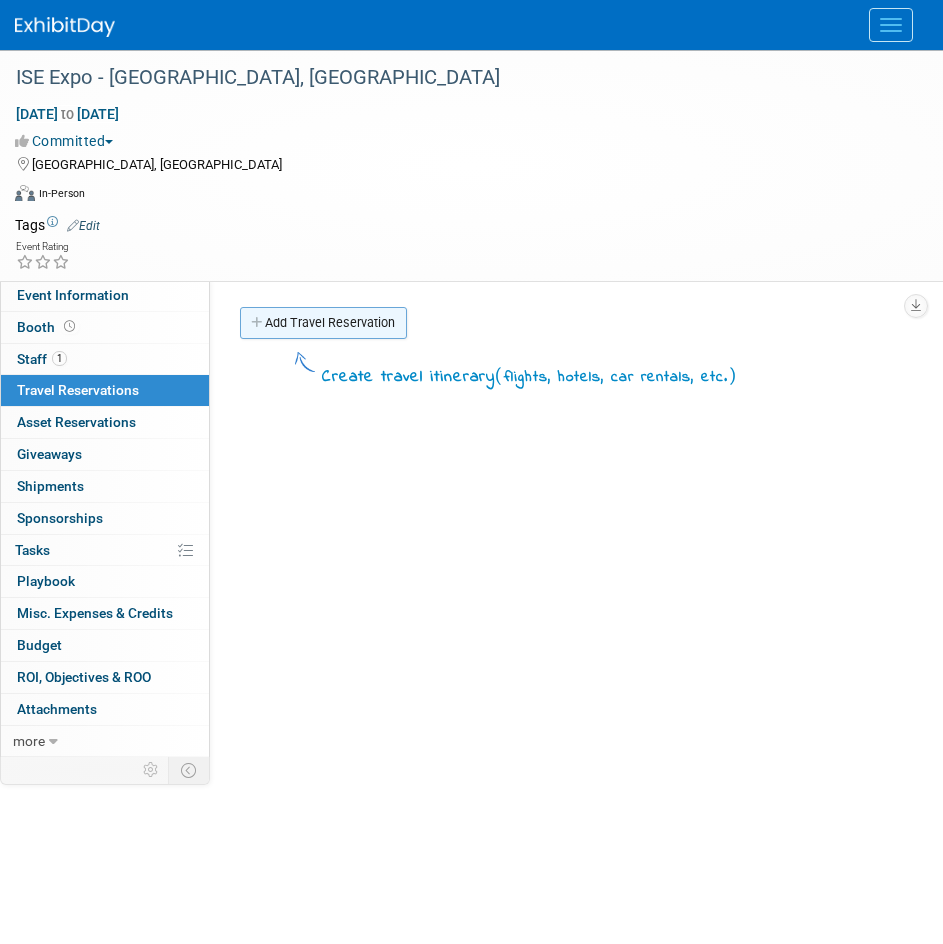 click on "Add Travel Reservation" at bounding box center (323, 323) 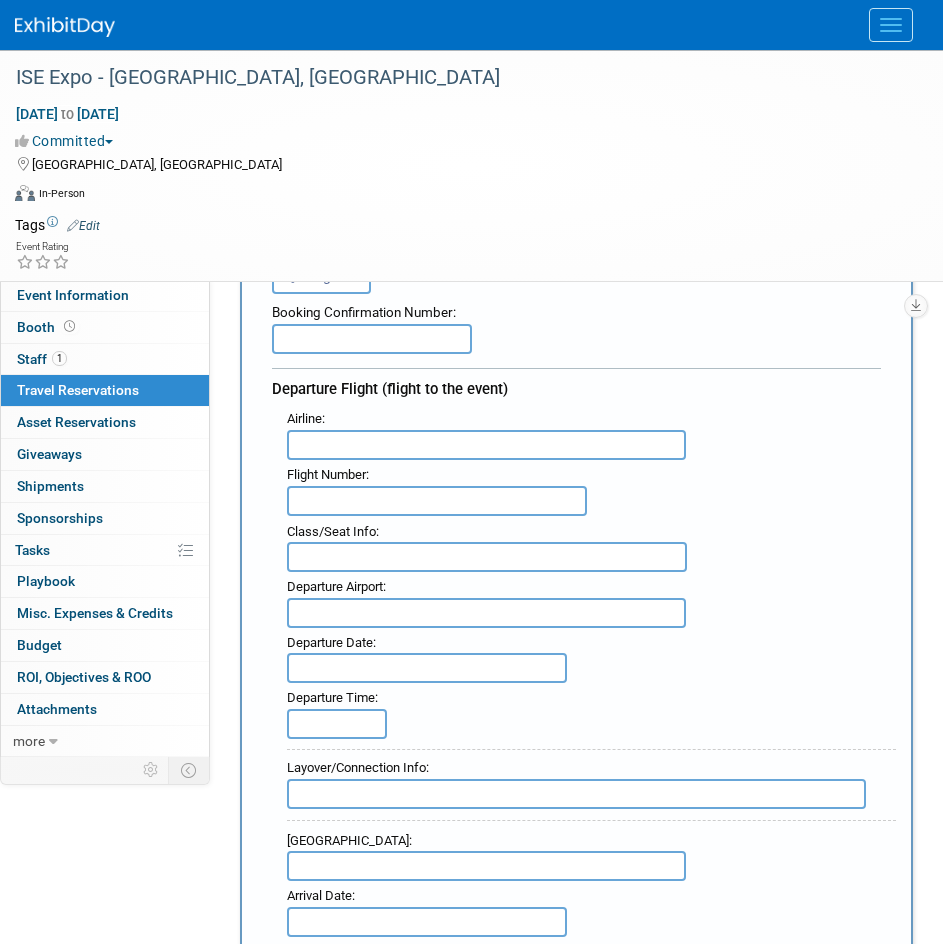 scroll, scrollTop: 100, scrollLeft: 0, axis: vertical 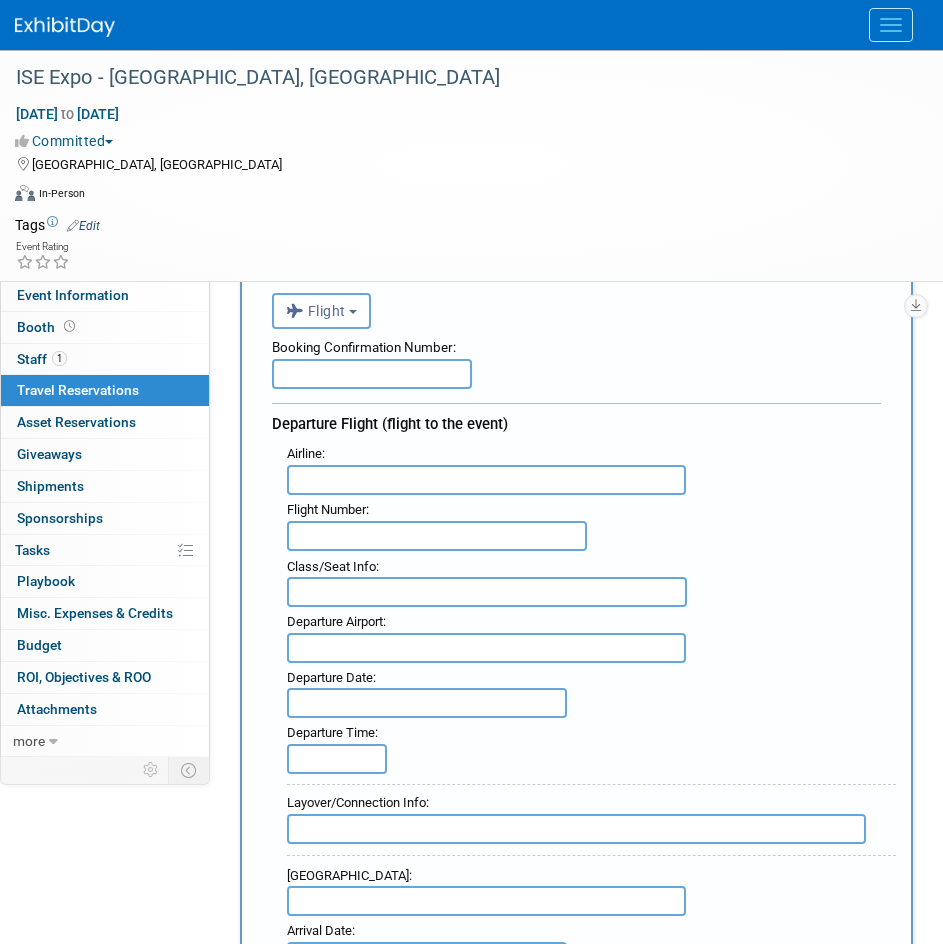 click at bounding box center (486, 480) 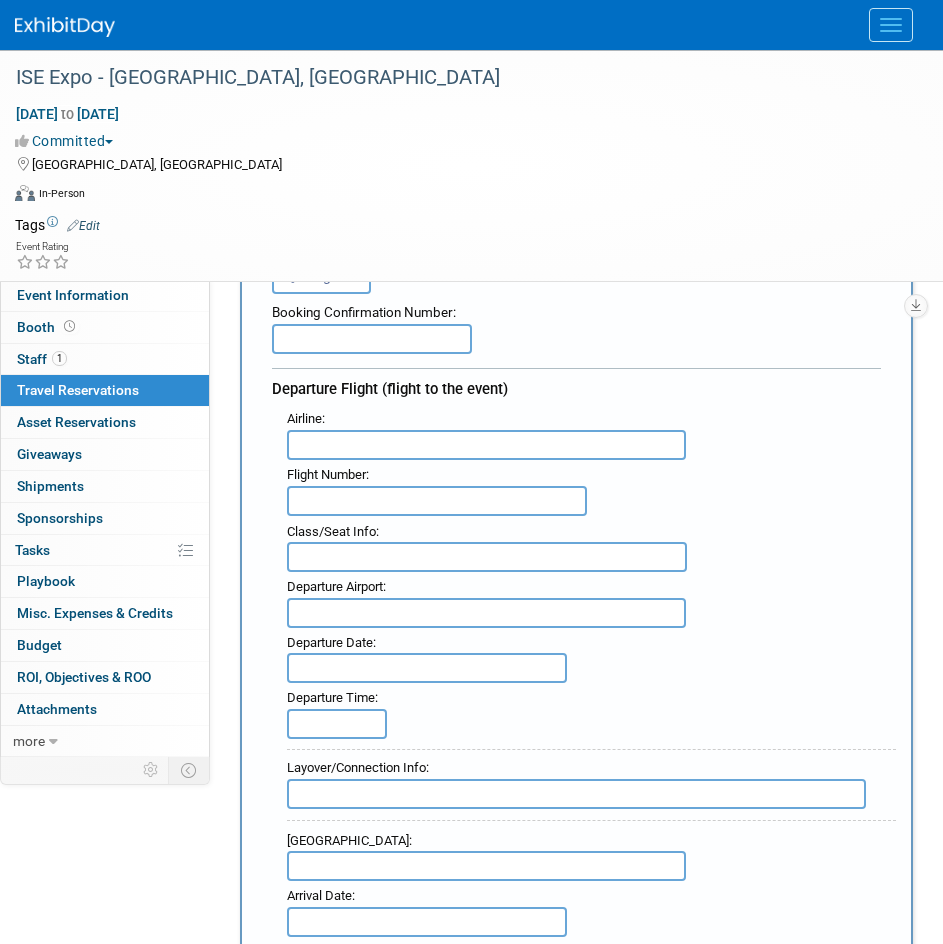 scroll, scrollTop: 100, scrollLeft: 0, axis: vertical 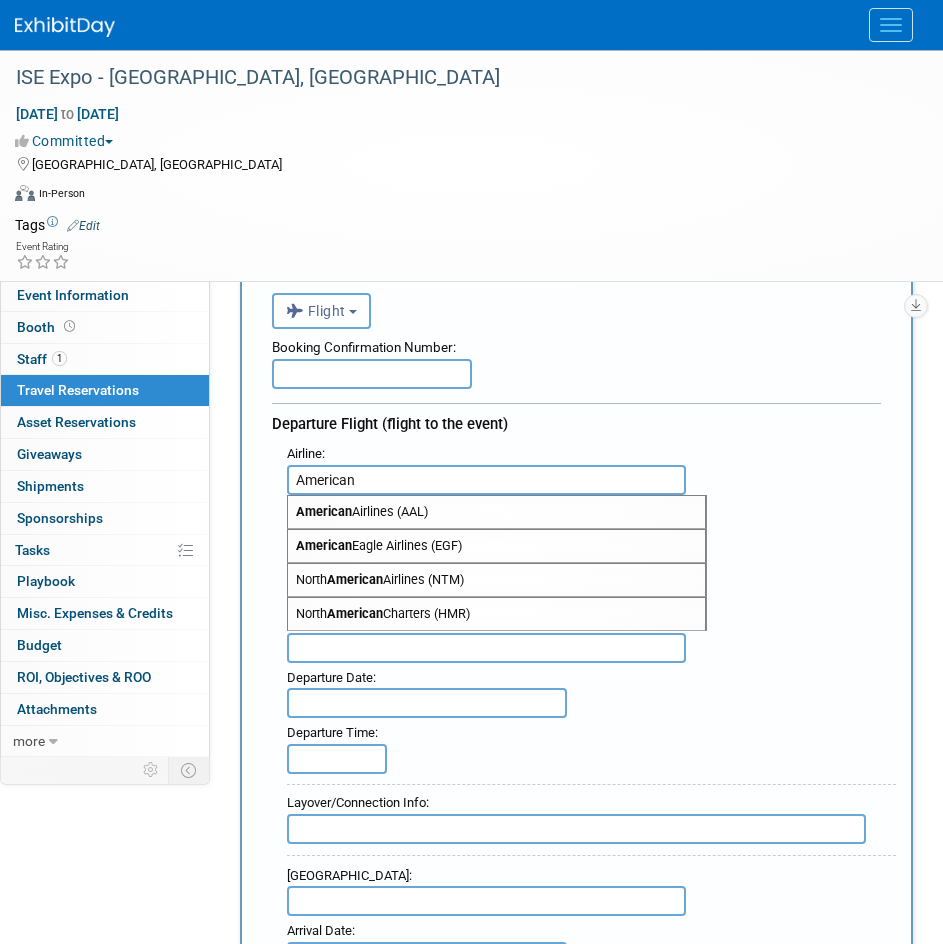 click on "American  Airlines (AAL)" at bounding box center [496, 512] 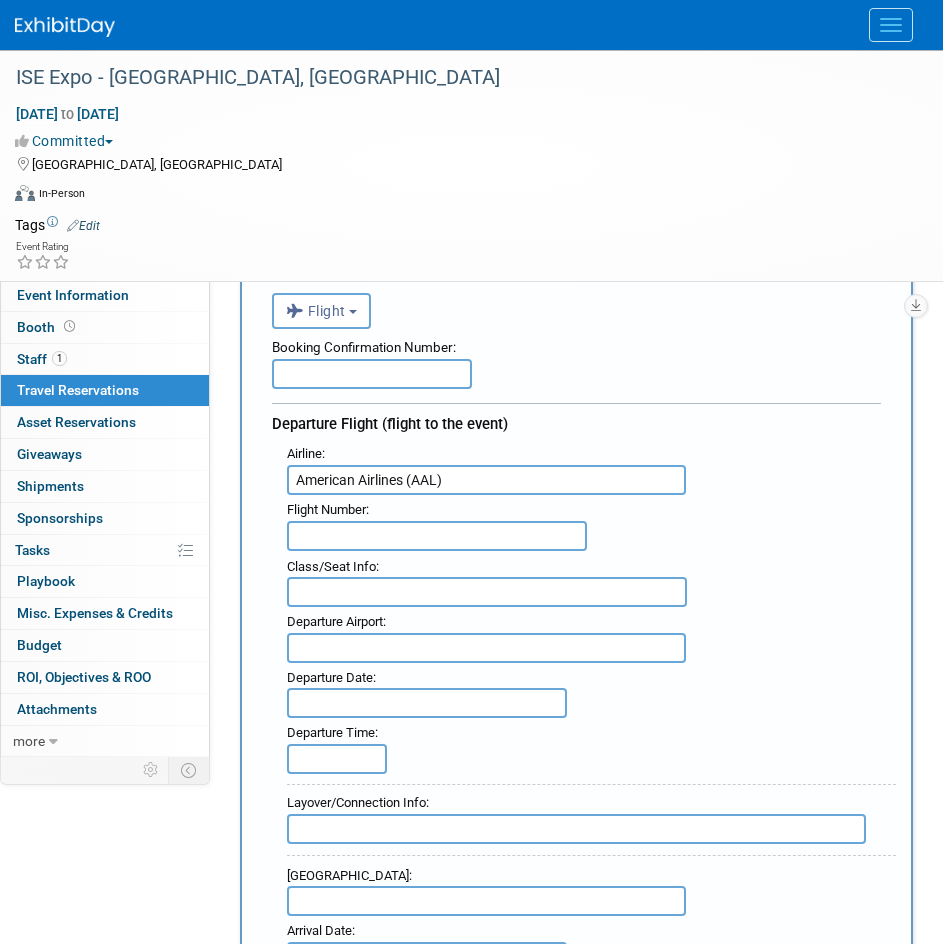 click at bounding box center (437, 536) 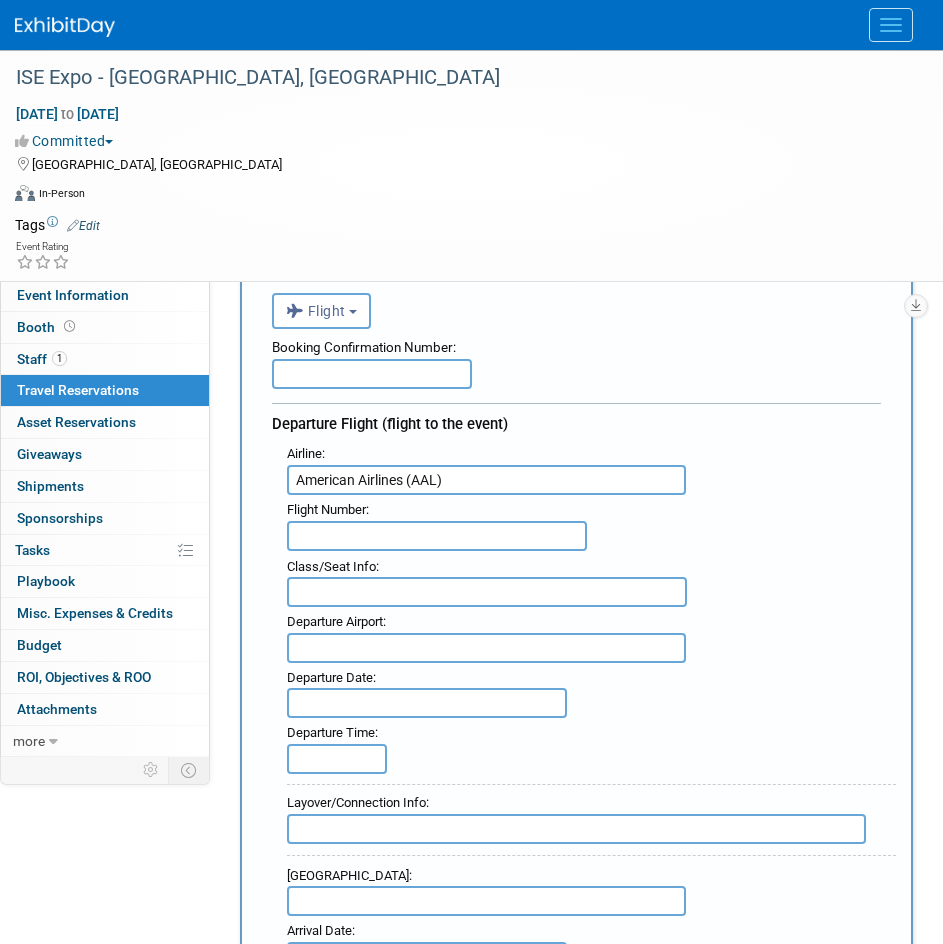 click at bounding box center [486, 648] 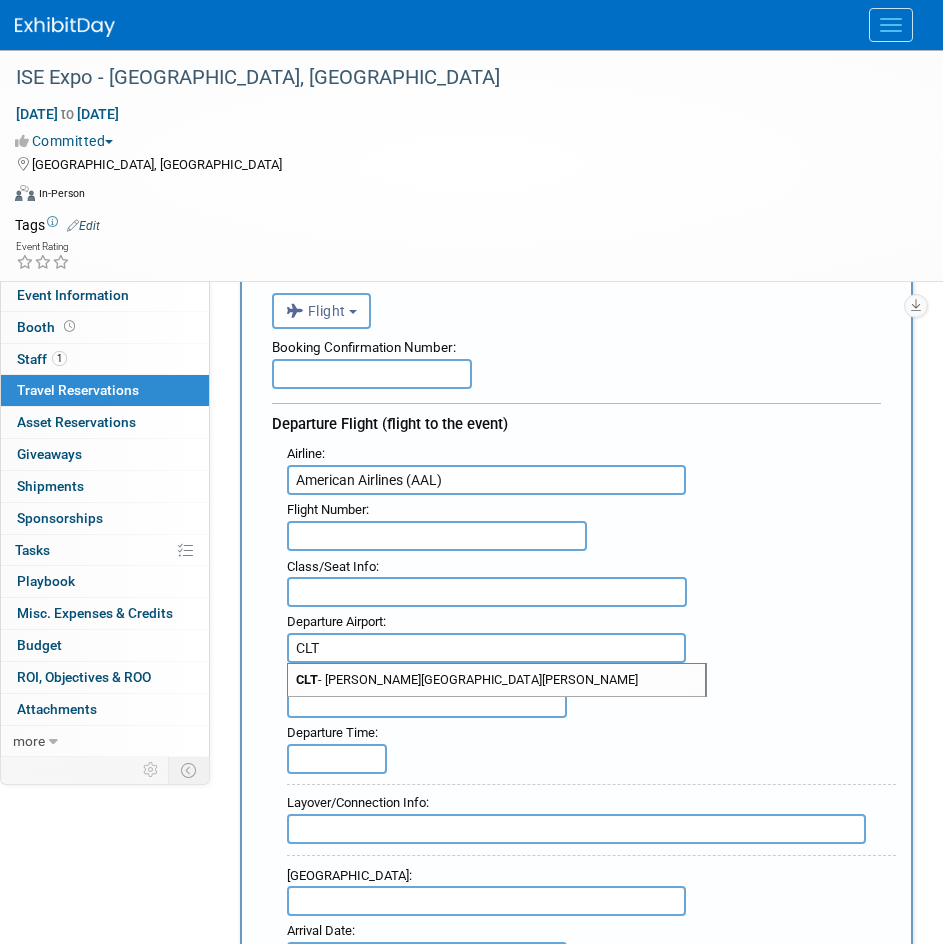 click on "CLT  - Charlotte Douglas International Airport" at bounding box center (496, 680) 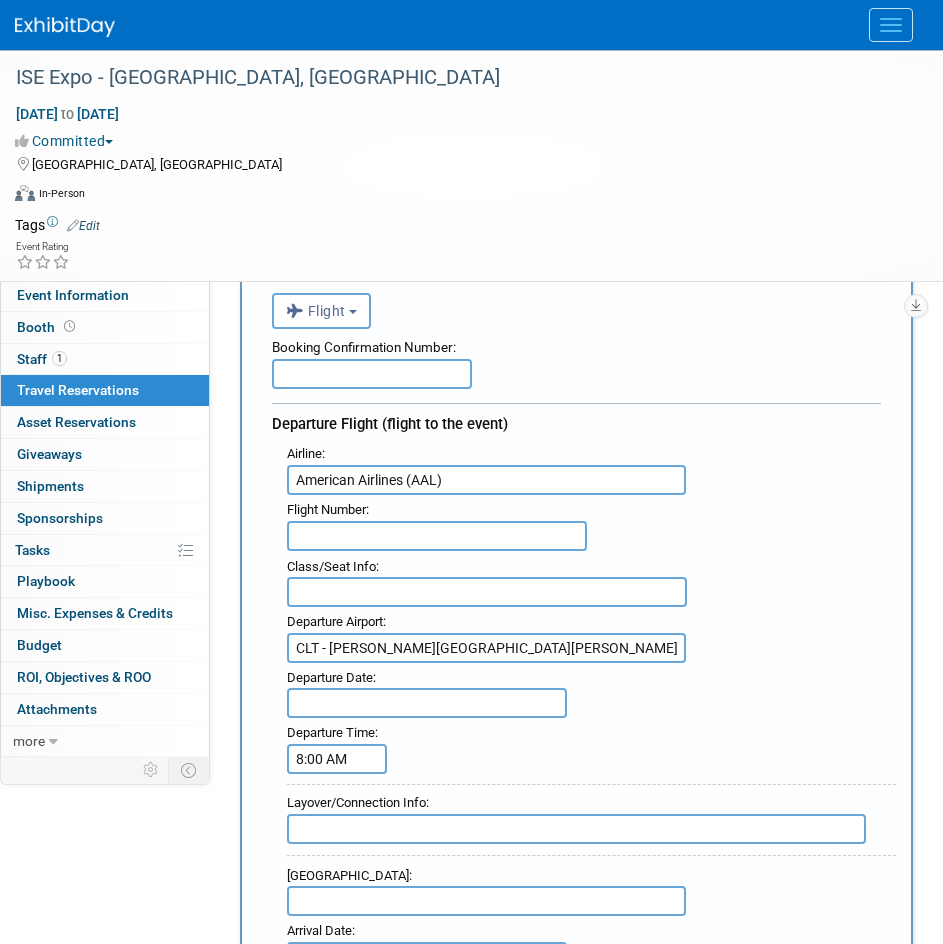 click on "8:00 AM" at bounding box center (337, 759) 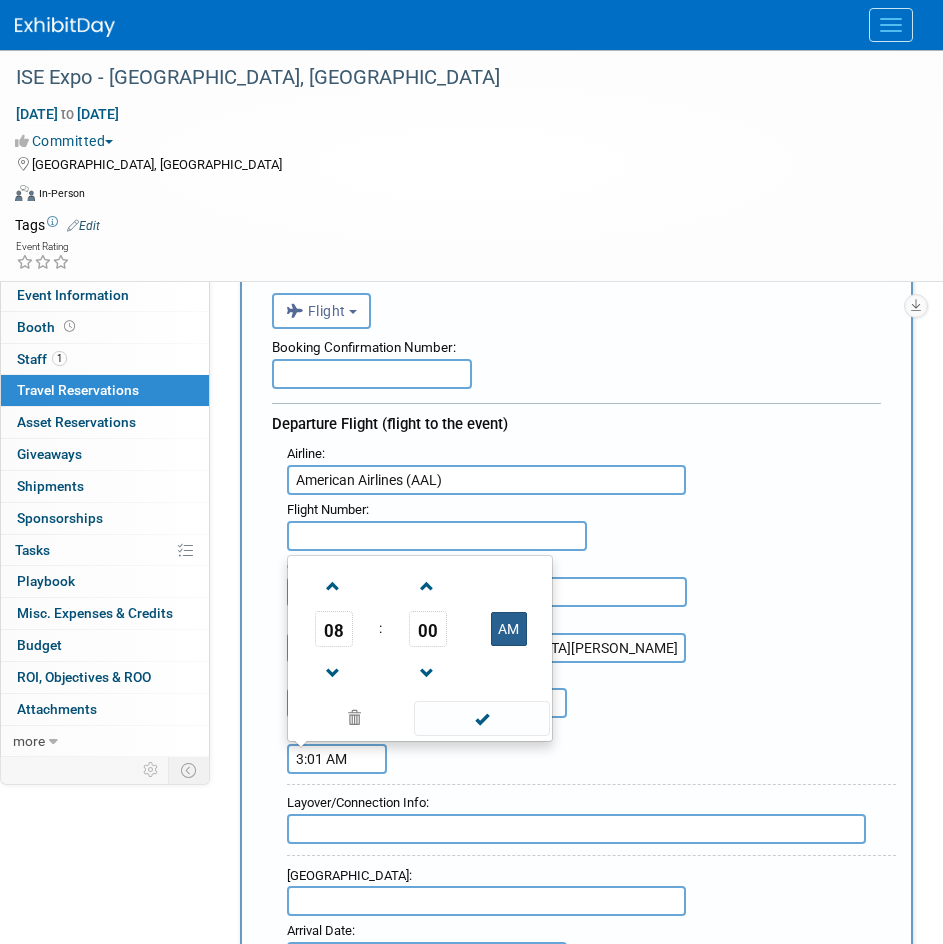 click on "AM" at bounding box center (509, 629) 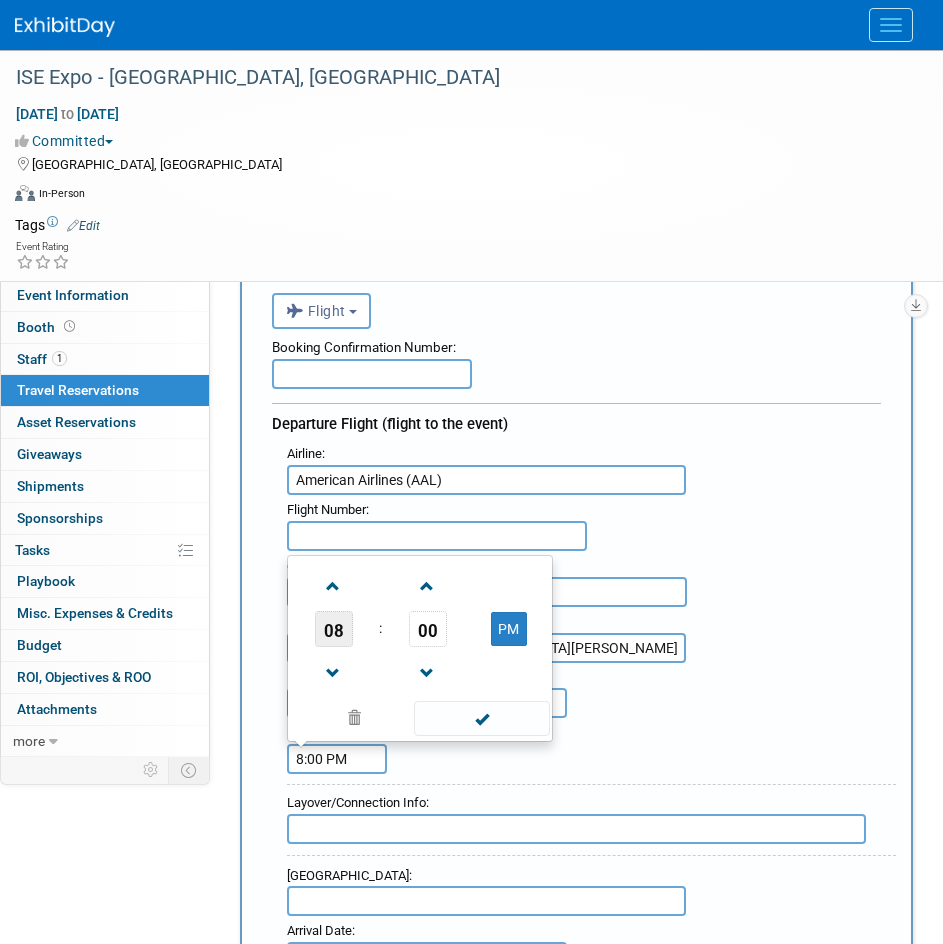 click on "08" at bounding box center [334, 629] 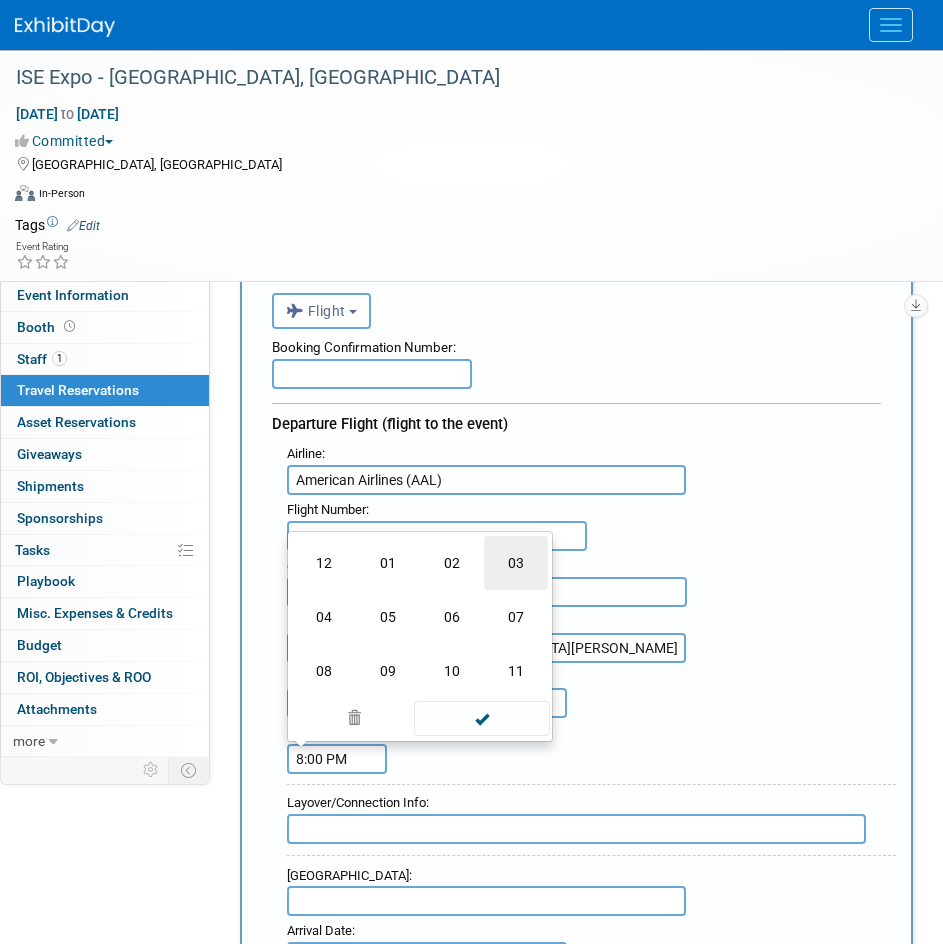 click on "03" at bounding box center [516, 563] 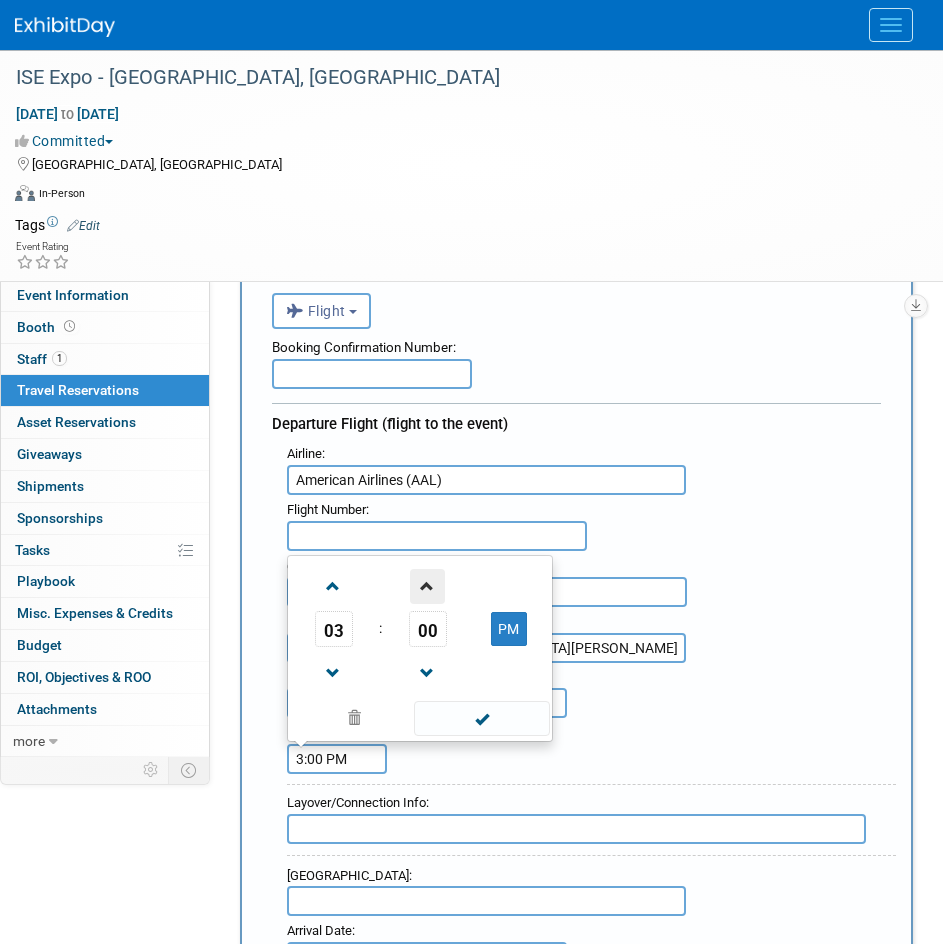 click at bounding box center [427, 586] 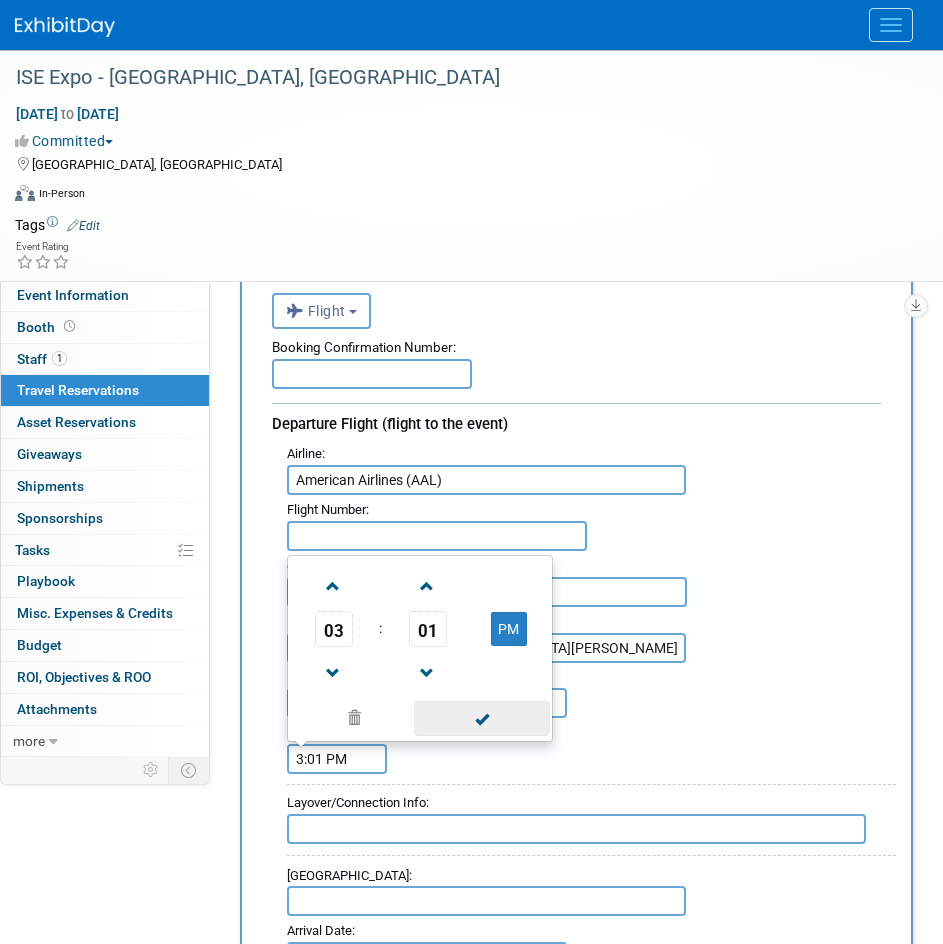 click at bounding box center (481, 718) 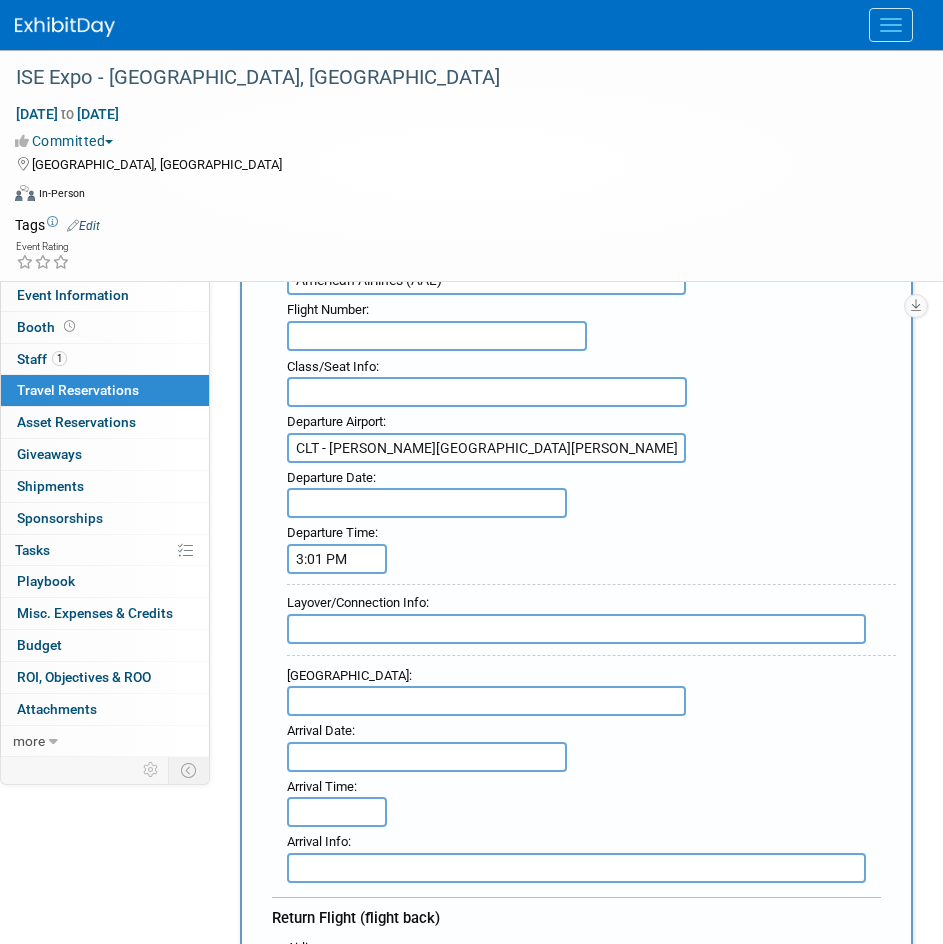 scroll, scrollTop: 400, scrollLeft: 0, axis: vertical 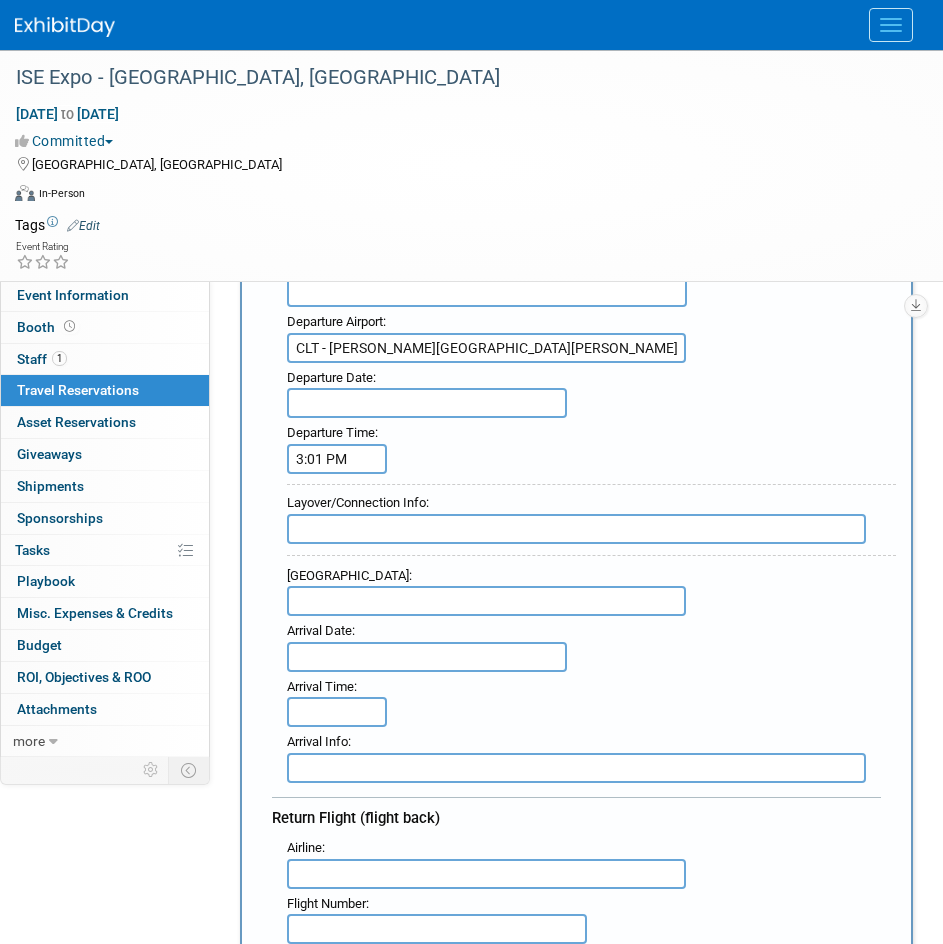 click at bounding box center (486, 601) 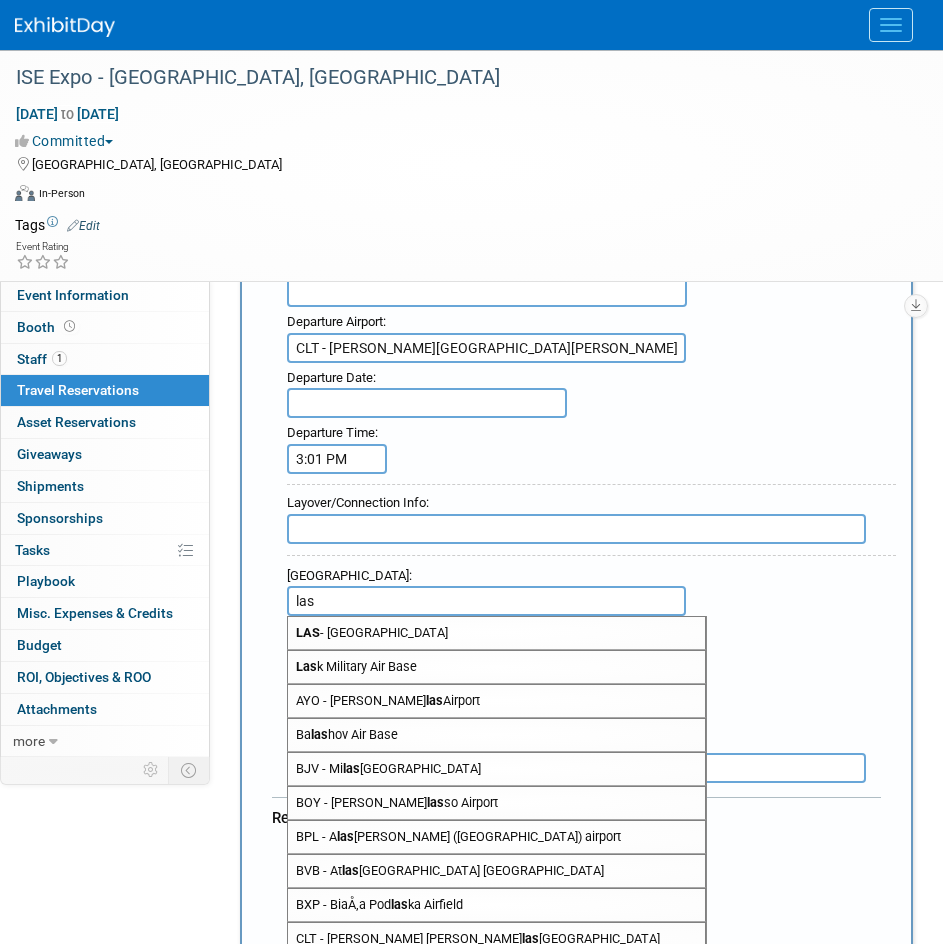 click on "LAS  - McCarran International Airport" at bounding box center (496, 633) 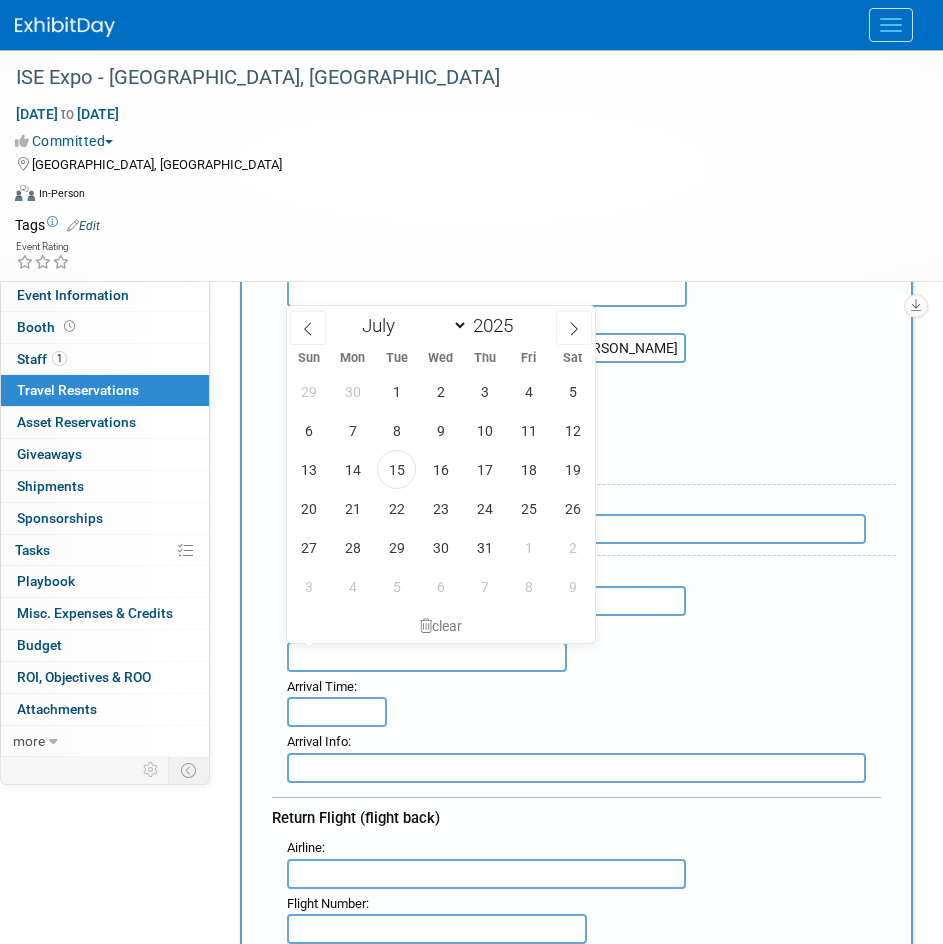 click at bounding box center [427, 657] 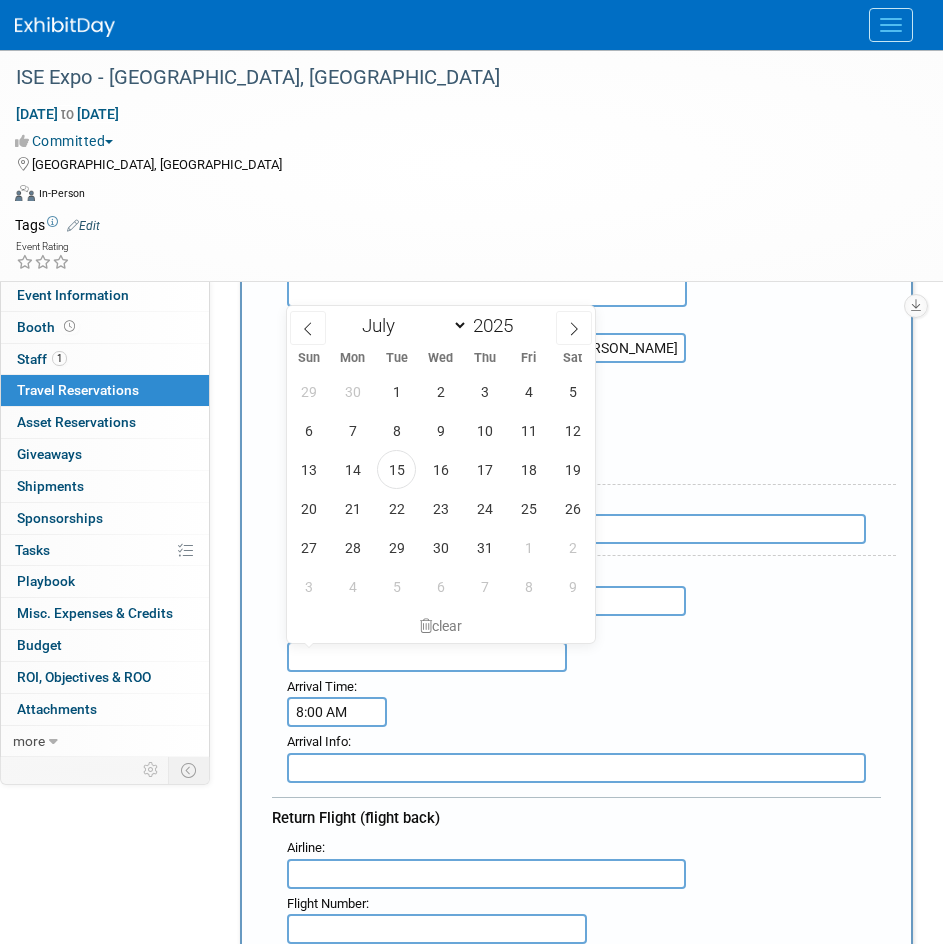 click on "8:00 AM" at bounding box center (337, 712) 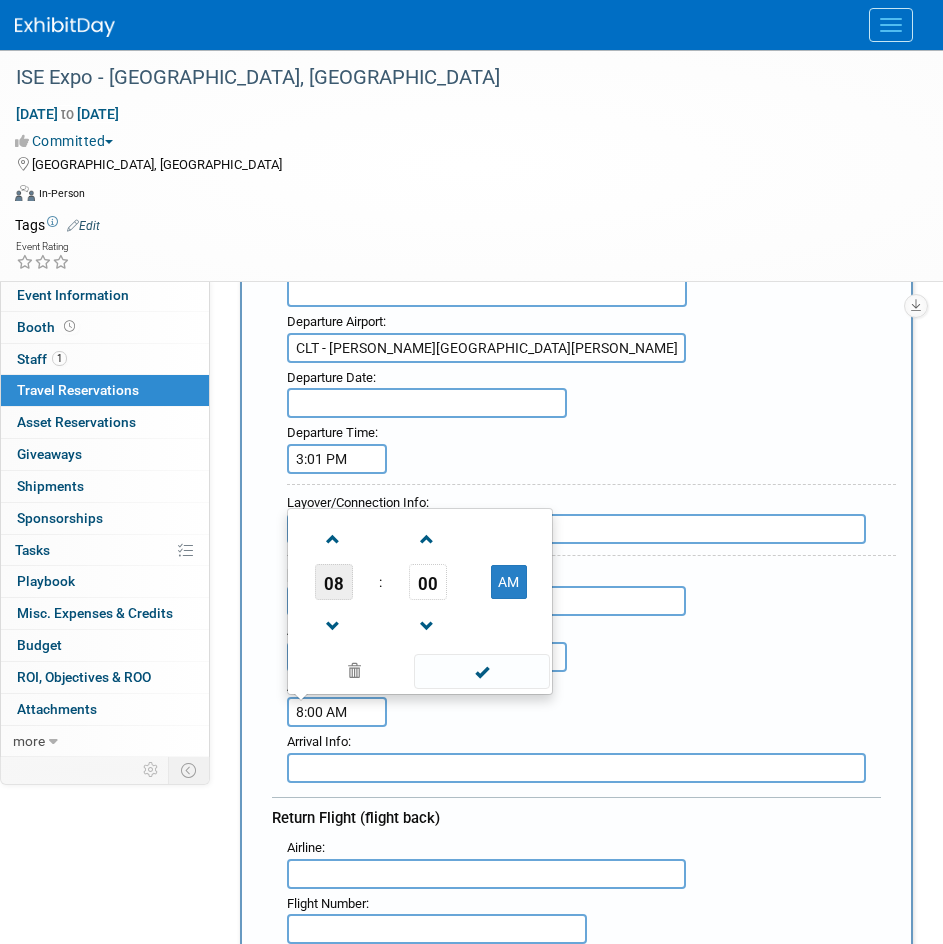 click on "08" at bounding box center (334, 582) 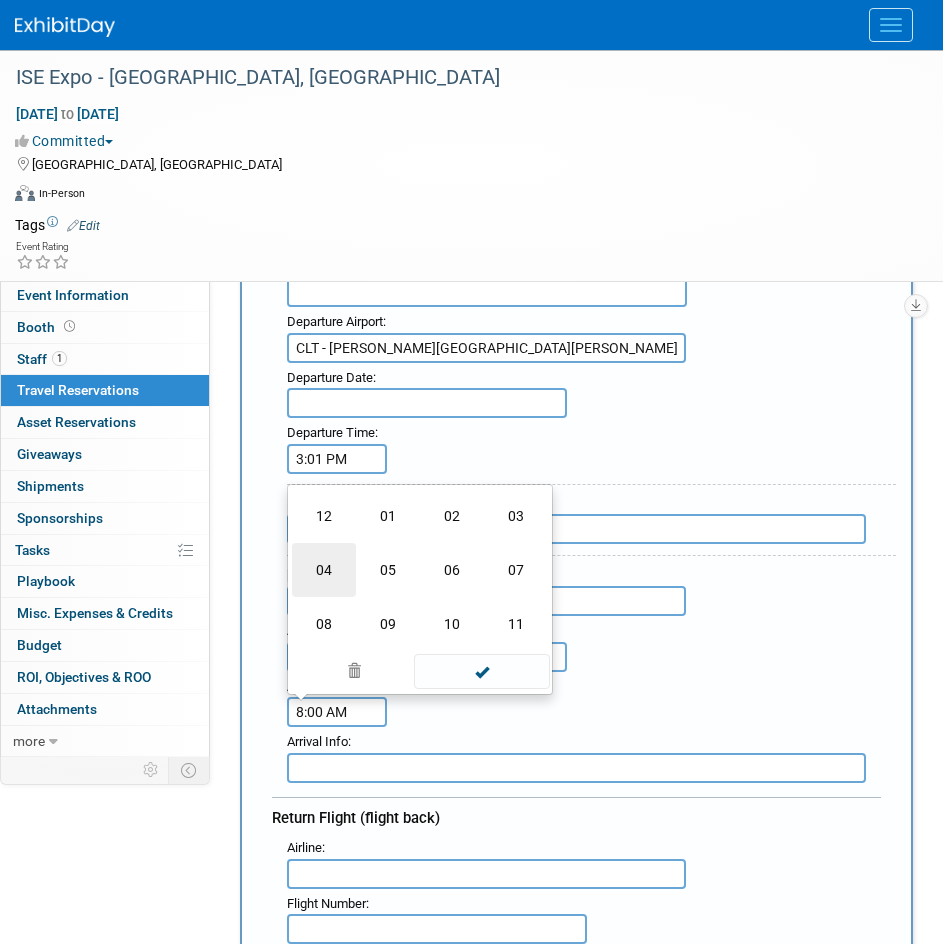 click on "04" at bounding box center [324, 570] 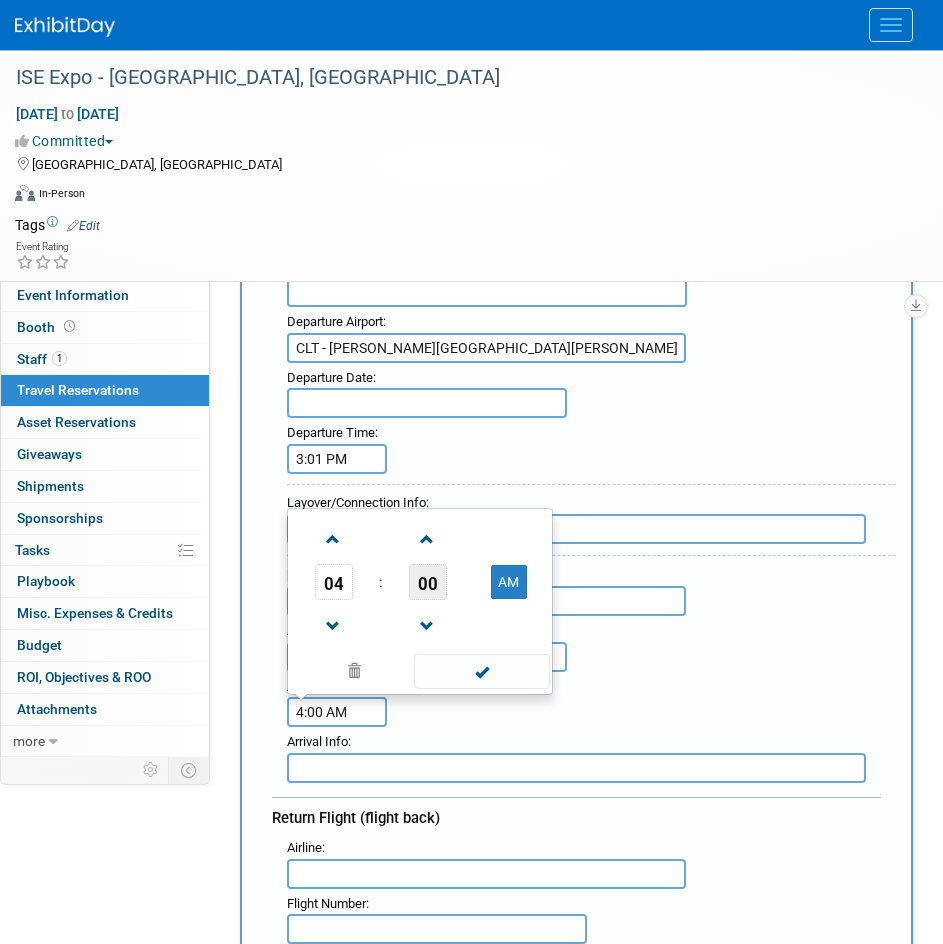 click on "00" at bounding box center (428, 582) 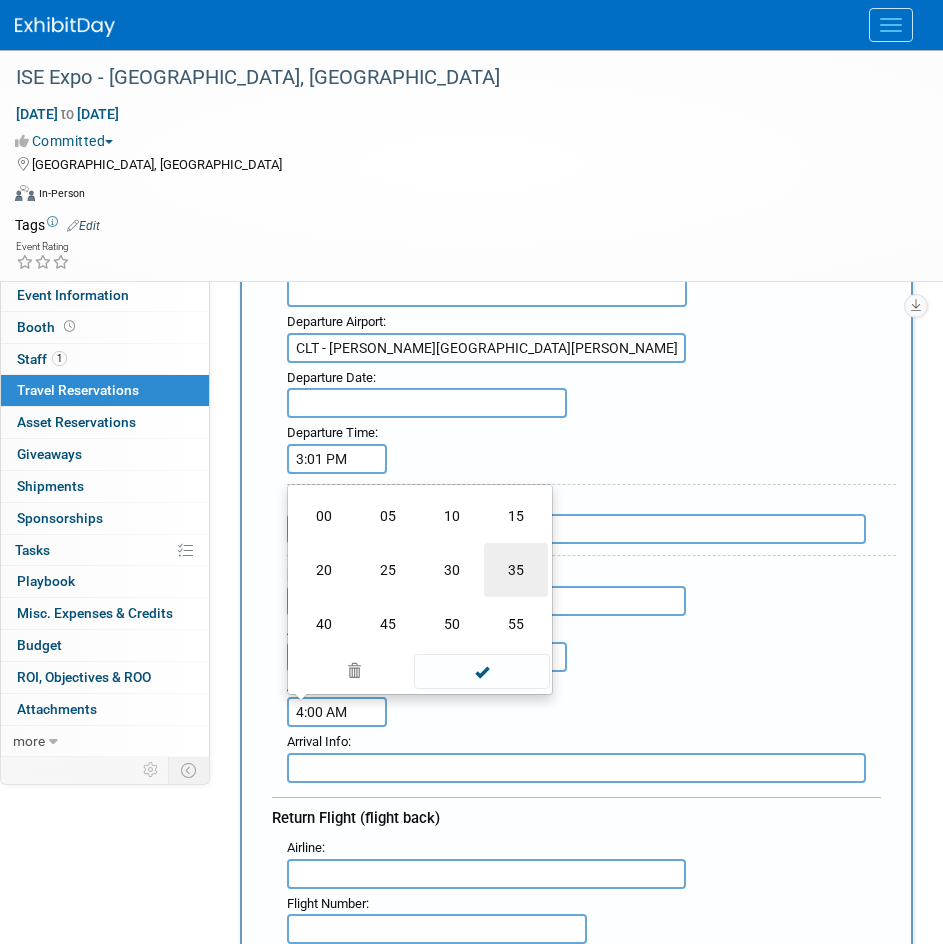 click on "35" at bounding box center [516, 570] 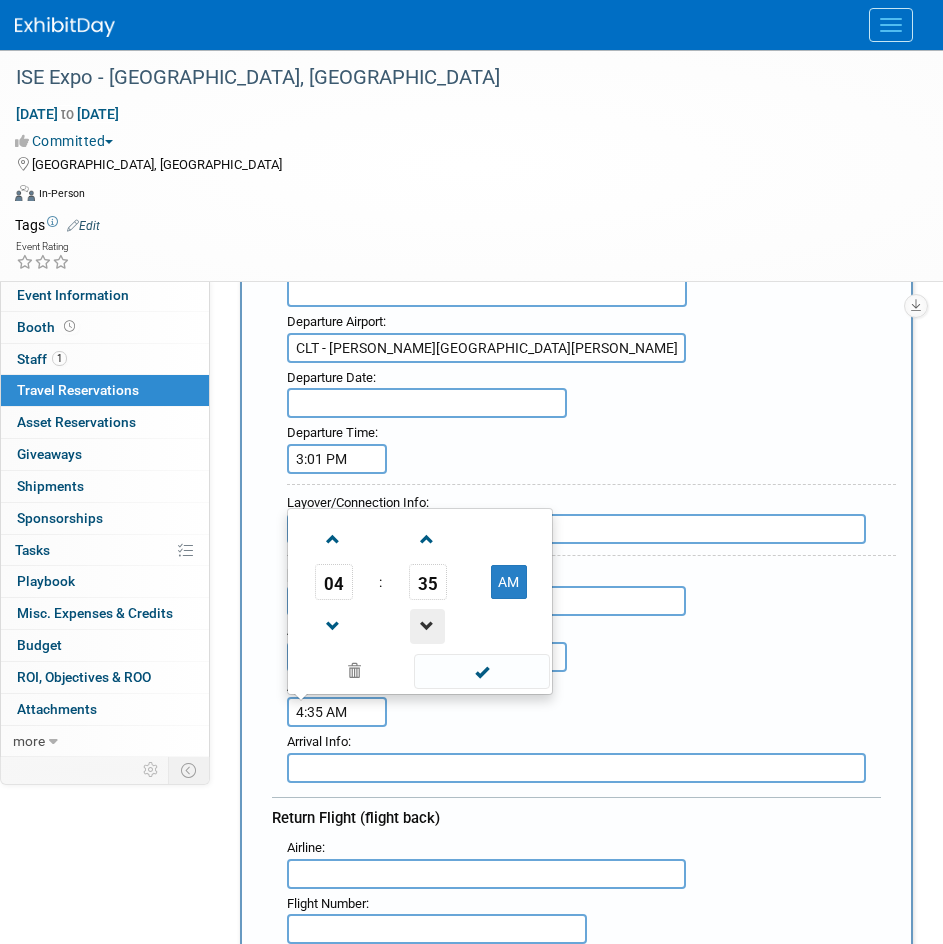 click at bounding box center [427, 626] 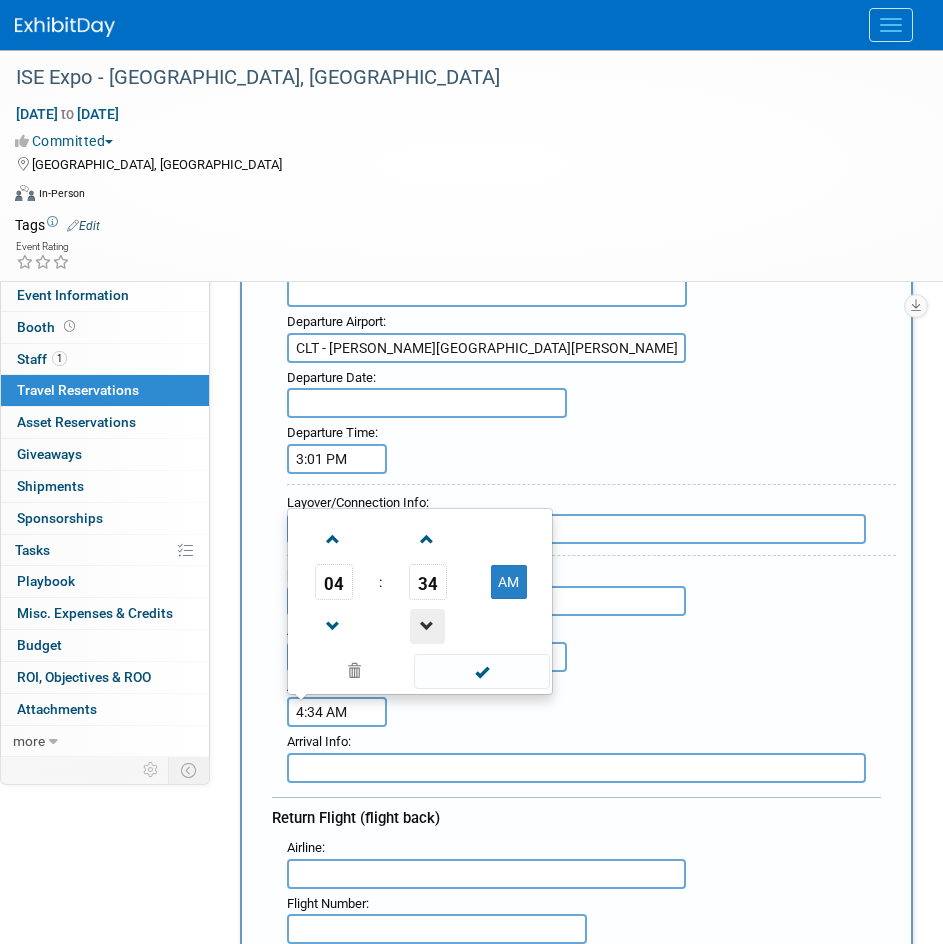 click at bounding box center (427, 626) 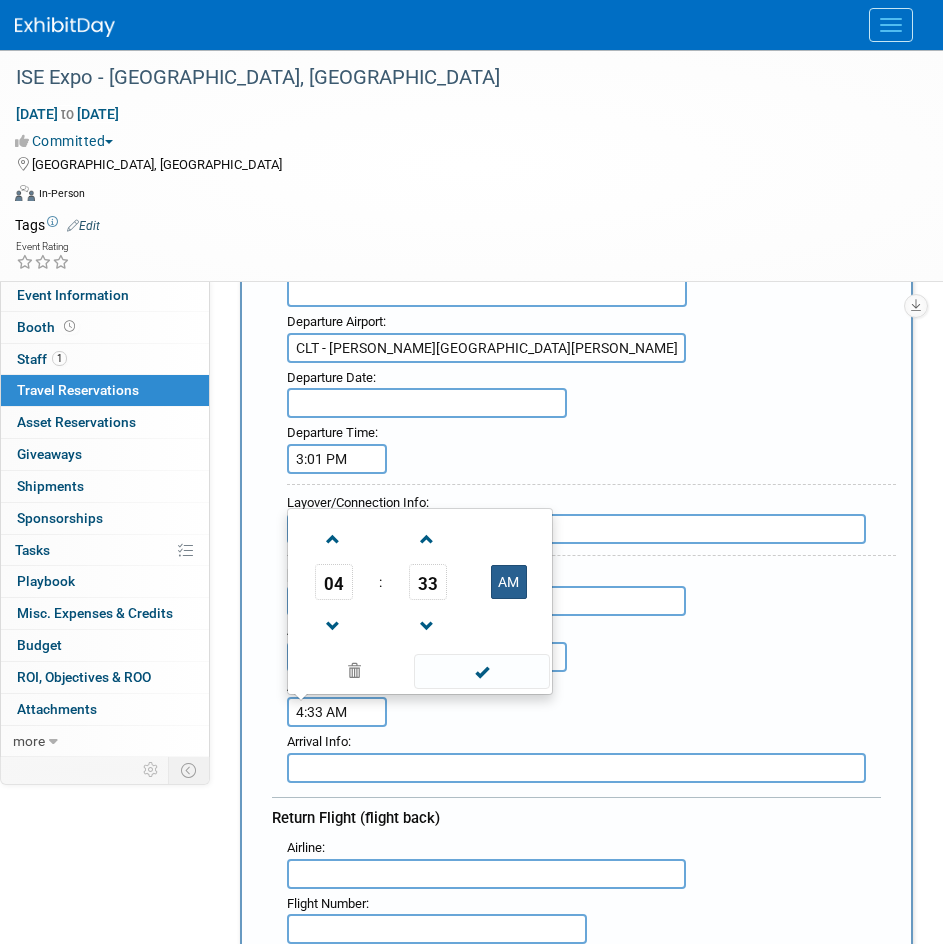 click on "AM" at bounding box center [509, 582] 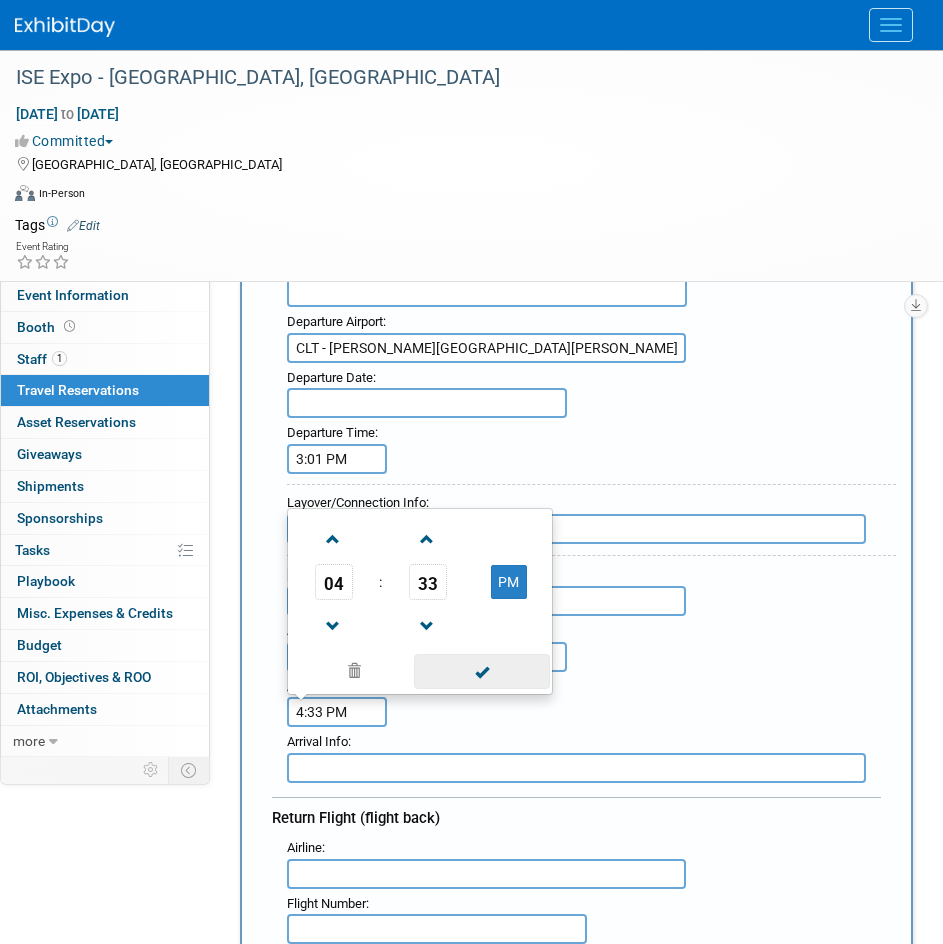 click at bounding box center [481, 671] 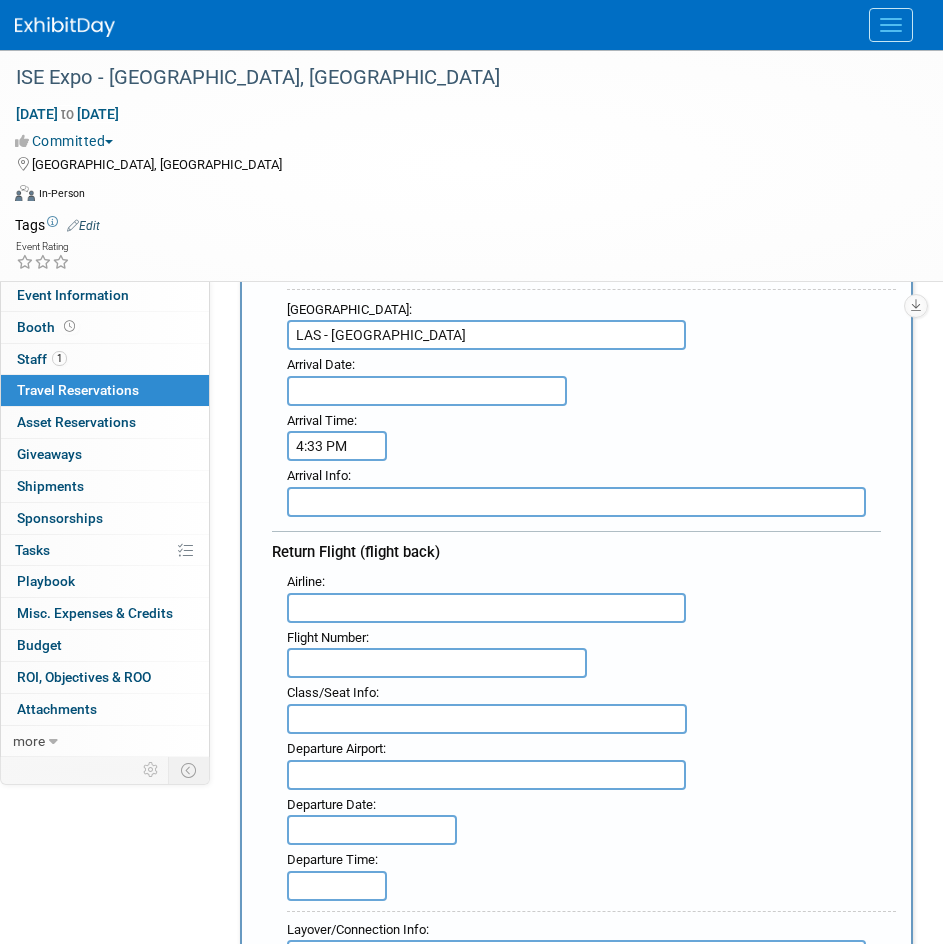 scroll, scrollTop: 700, scrollLeft: 0, axis: vertical 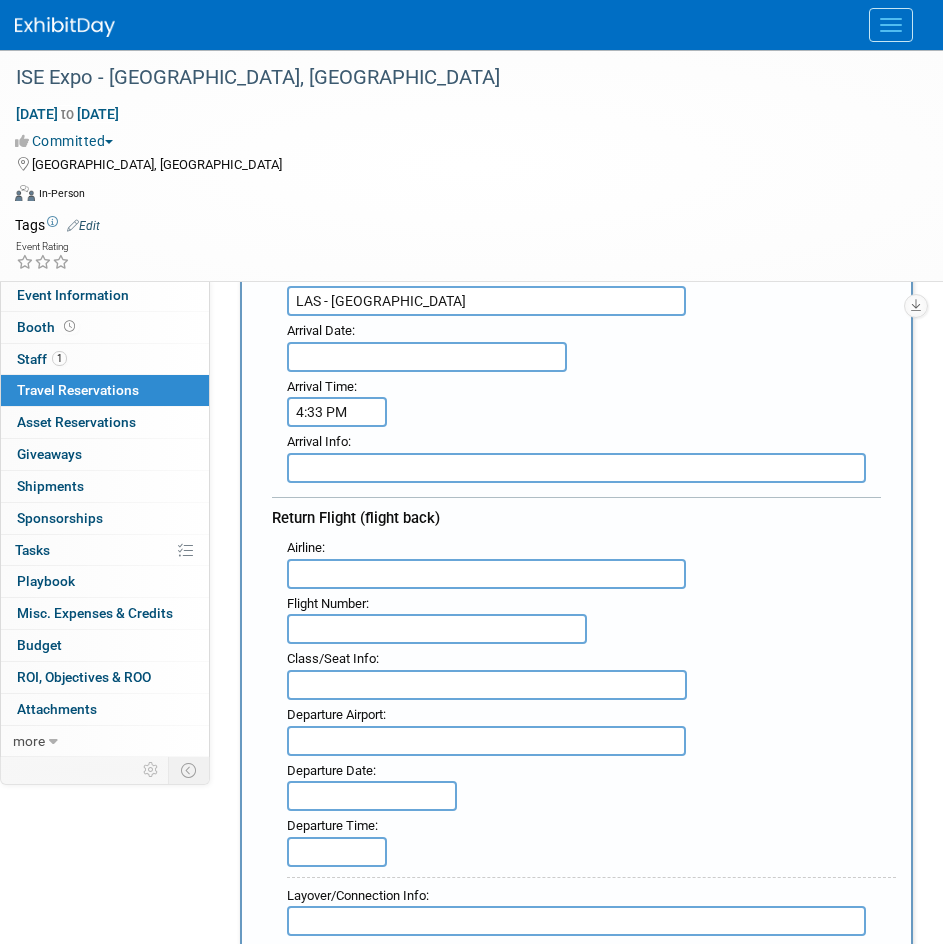 click at bounding box center [486, 574] 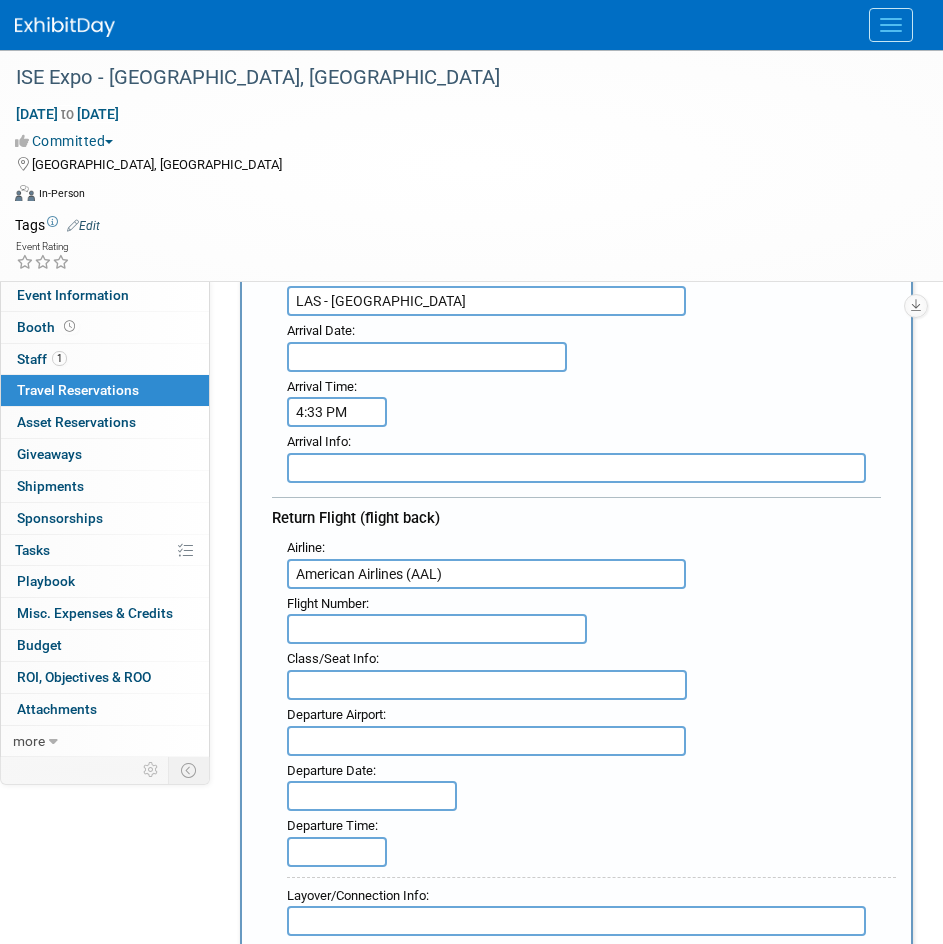 type on "American Airlines (AAL)" 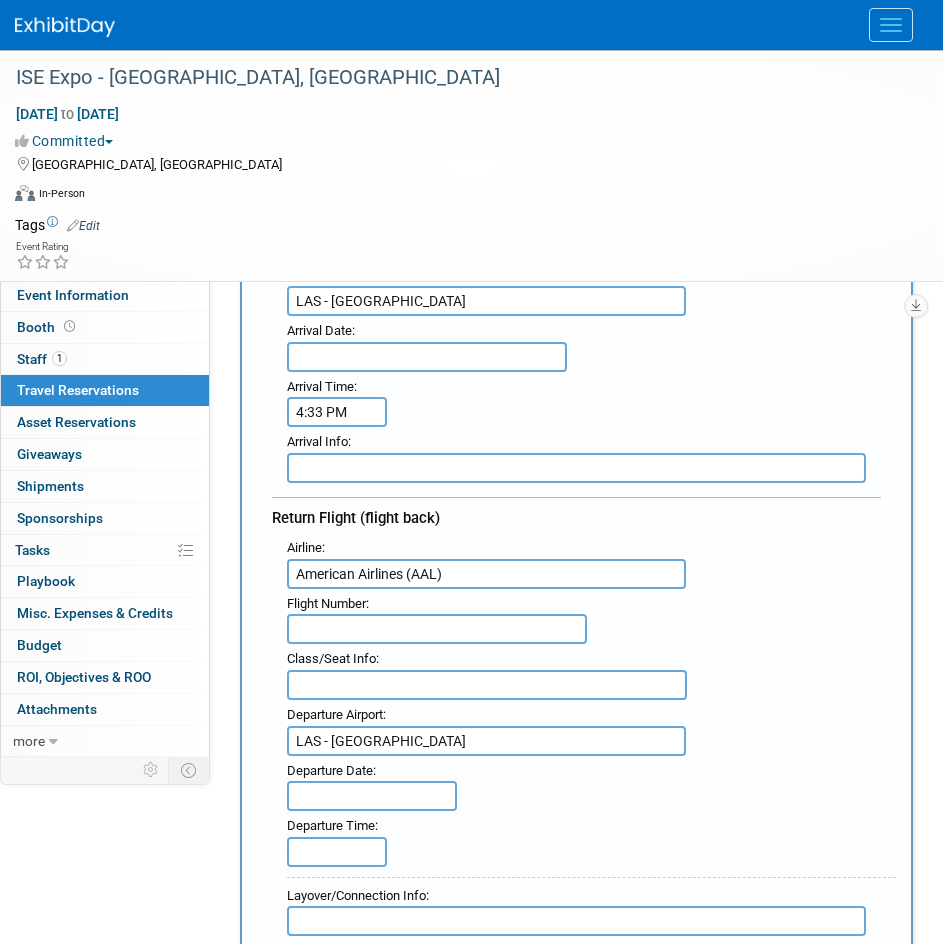 type on "LAS - McCarran International Airport" 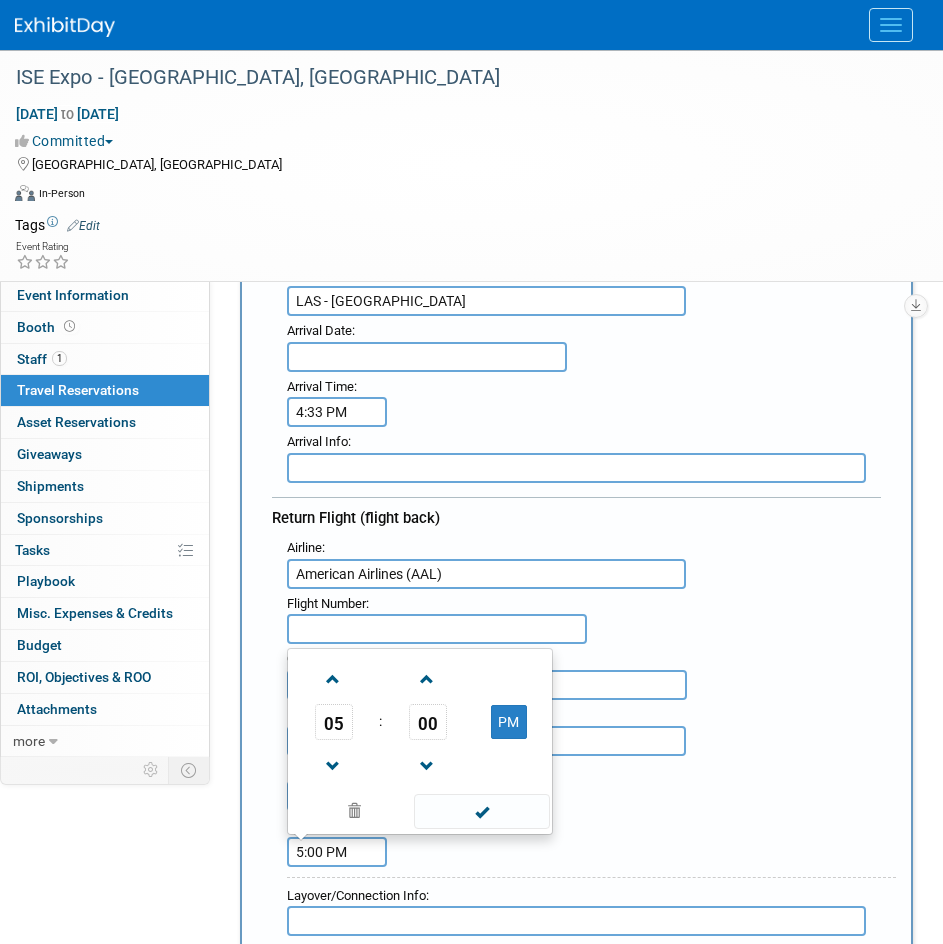 drag, startPoint x: 355, startPoint y: 846, endPoint x: 268, endPoint y: 847, distance: 87.005745 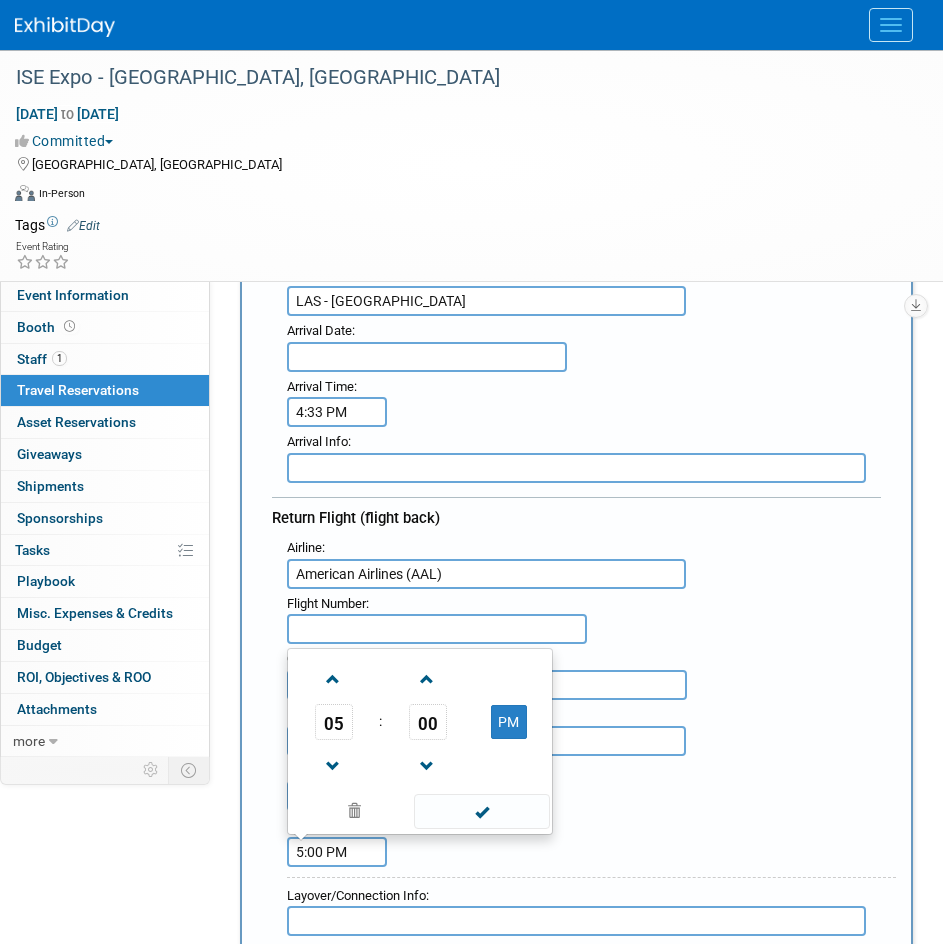 click on "New Travel Reservation
<i class="fas fa-plane" style="padding: 6px 4px 6px 1px;"></i> Flight
<i class="fas fa-car" style="padding: 6px 6px 6px 1px;"></i> Automobile
<i class="fas fa-subway" style="padding: 6px 6px 6px 2px;"></i> Train
<i class="fas fa-bus" style="padding: 6px 7px 6px 1px;"></i> Bus
<i class="fas fa-baby-carriage" style="padding: 6px 7px 6px 1px;"></i> Other Transportation" at bounding box center (576, 708) 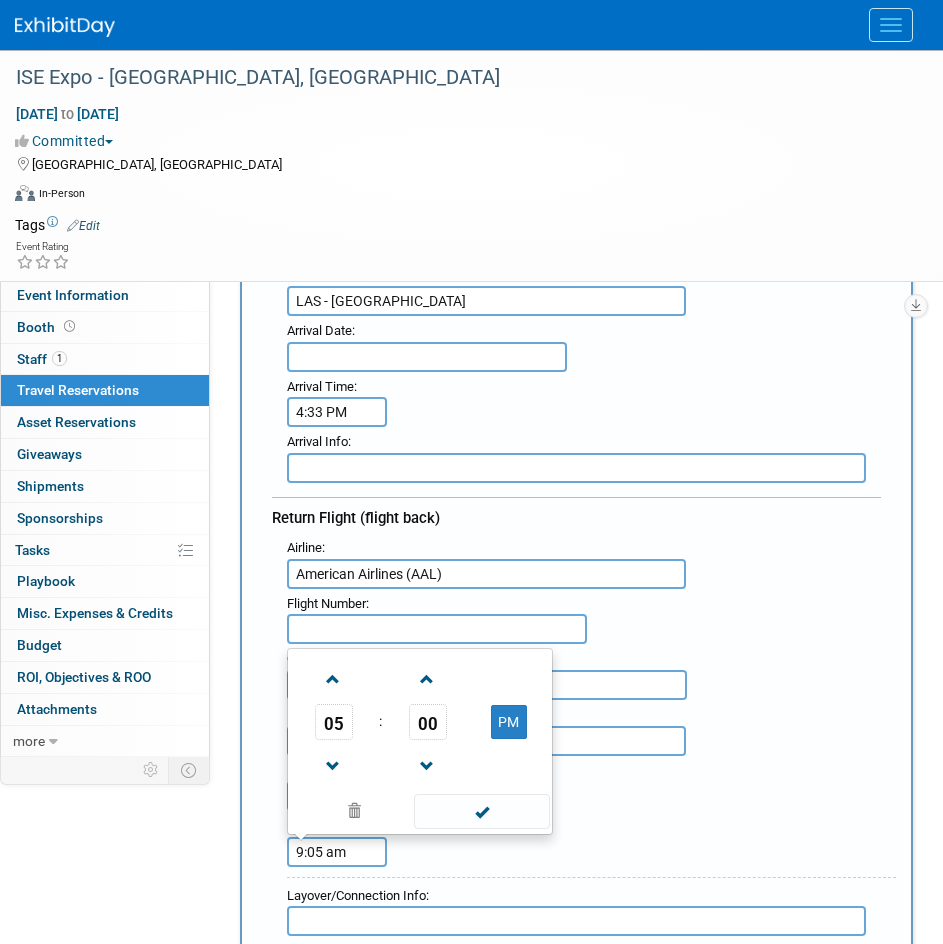 type on "9:05 AM" 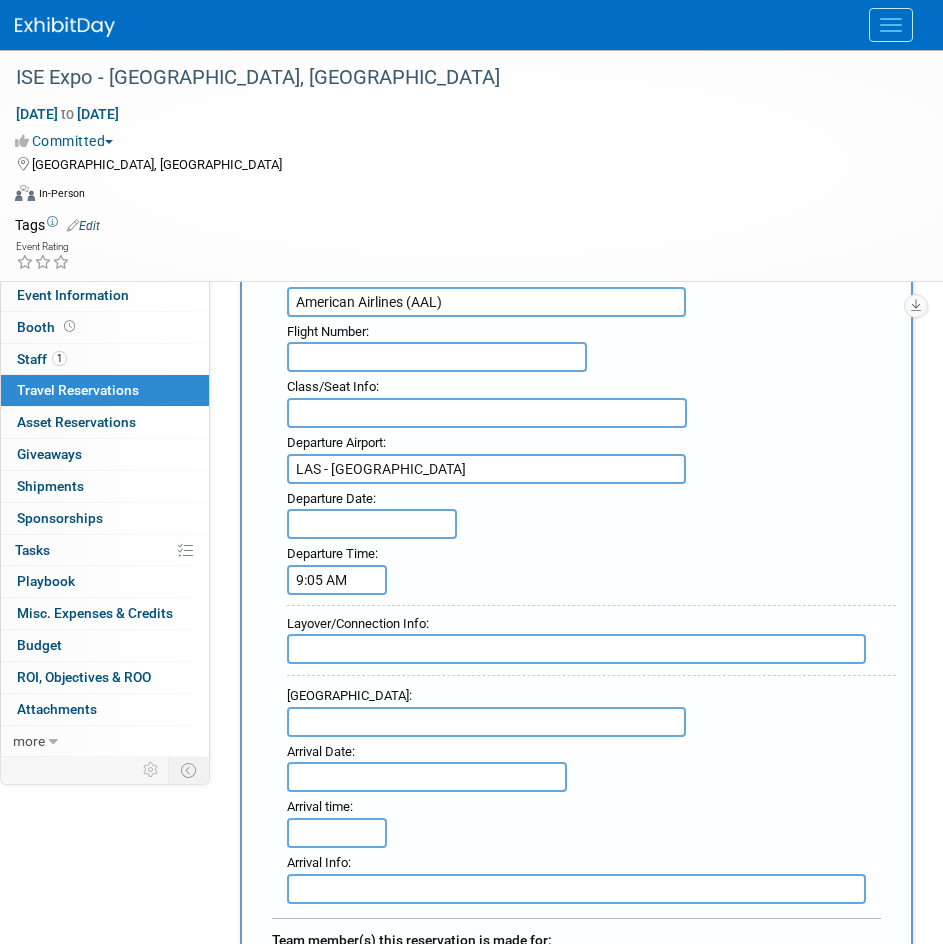 scroll, scrollTop: 1000, scrollLeft: 0, axis: vertical 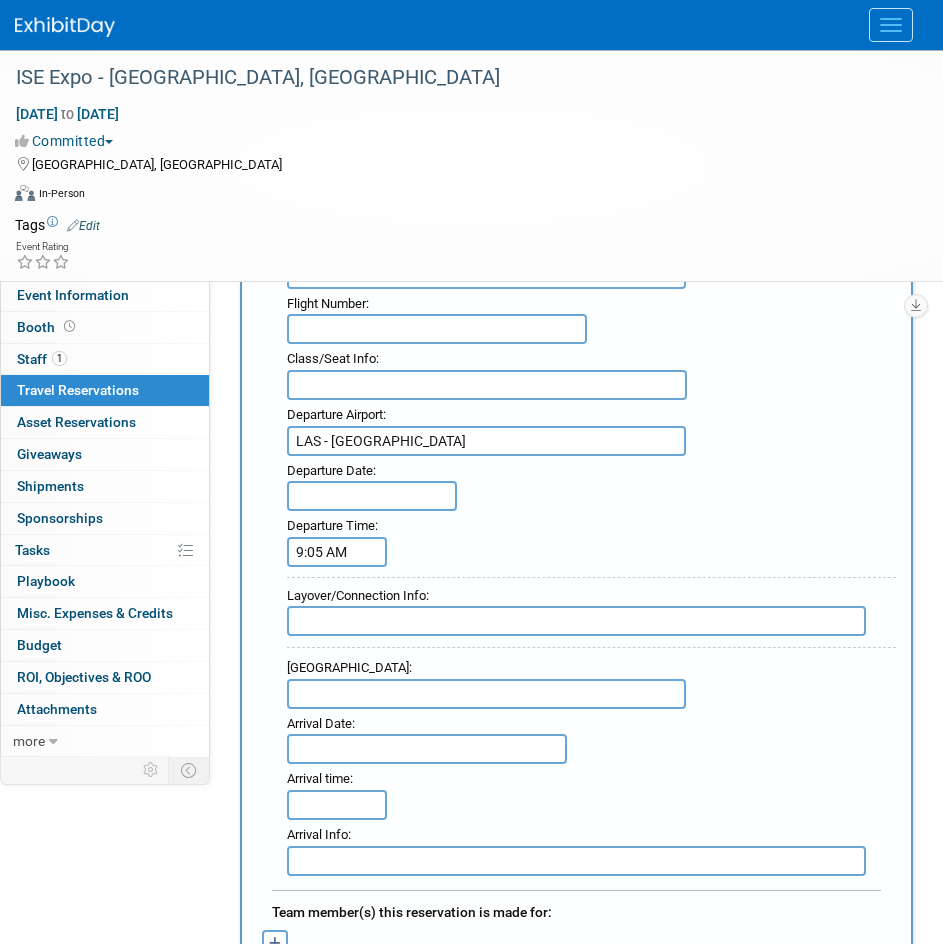 click at bounding box center (486, 694) 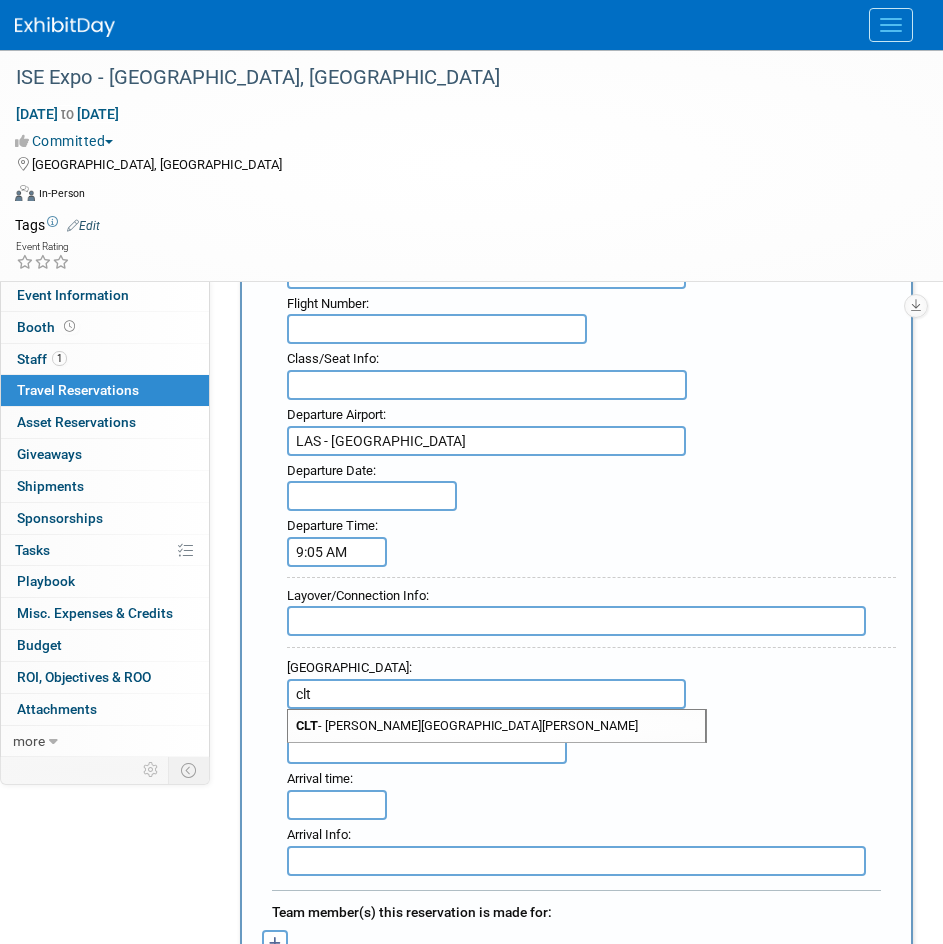 click on "CLT  - Charlotte Douglas International Airport" at bounding box center [496, 726] 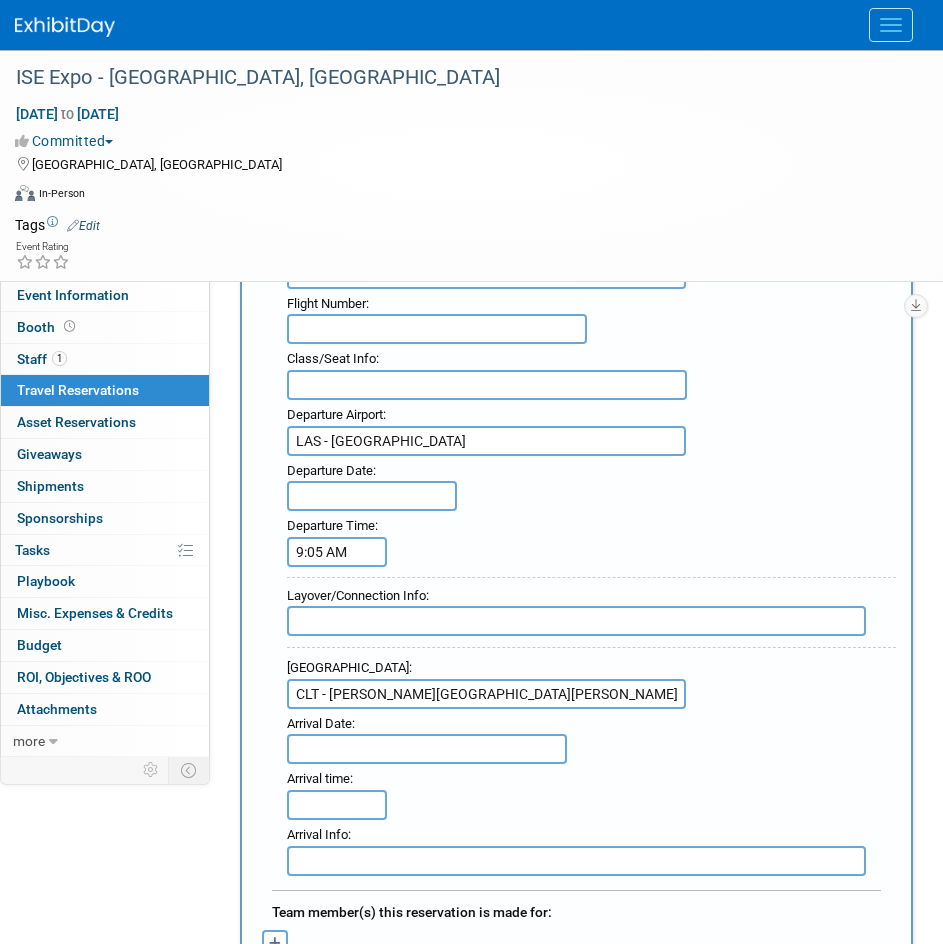 click at bounding box center [427, 749] 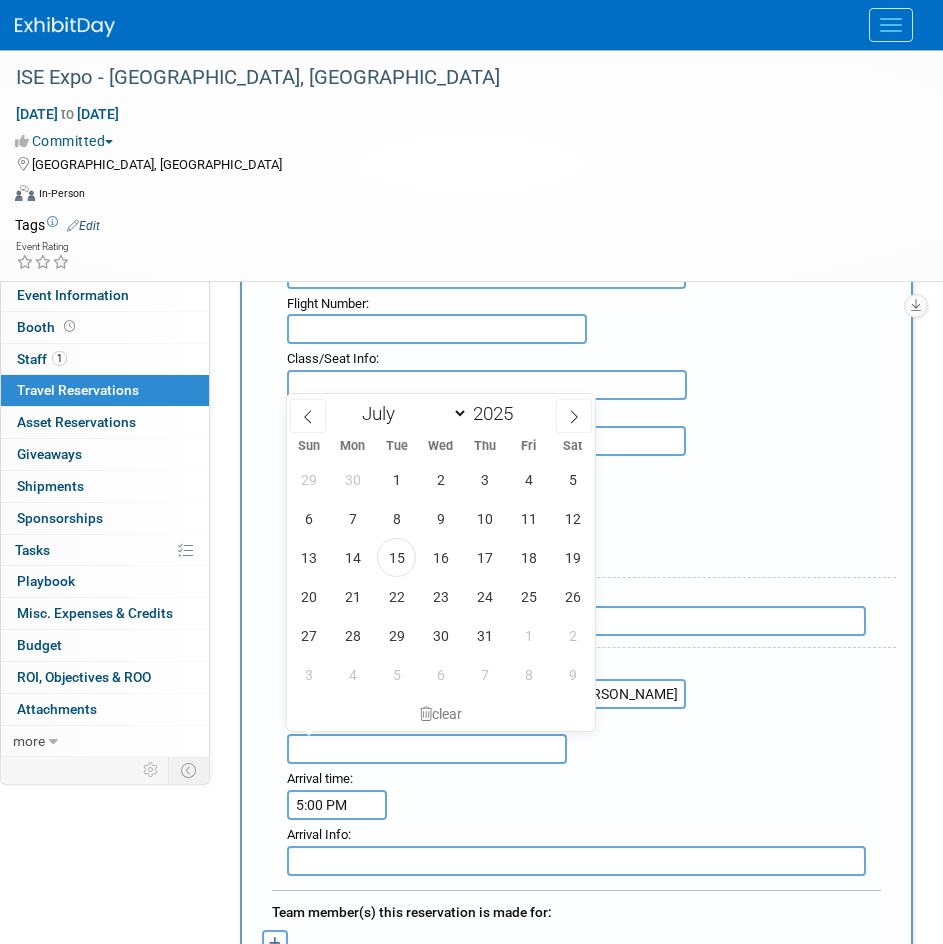 click on "5:00 PM" at bounding box center (337, 805) 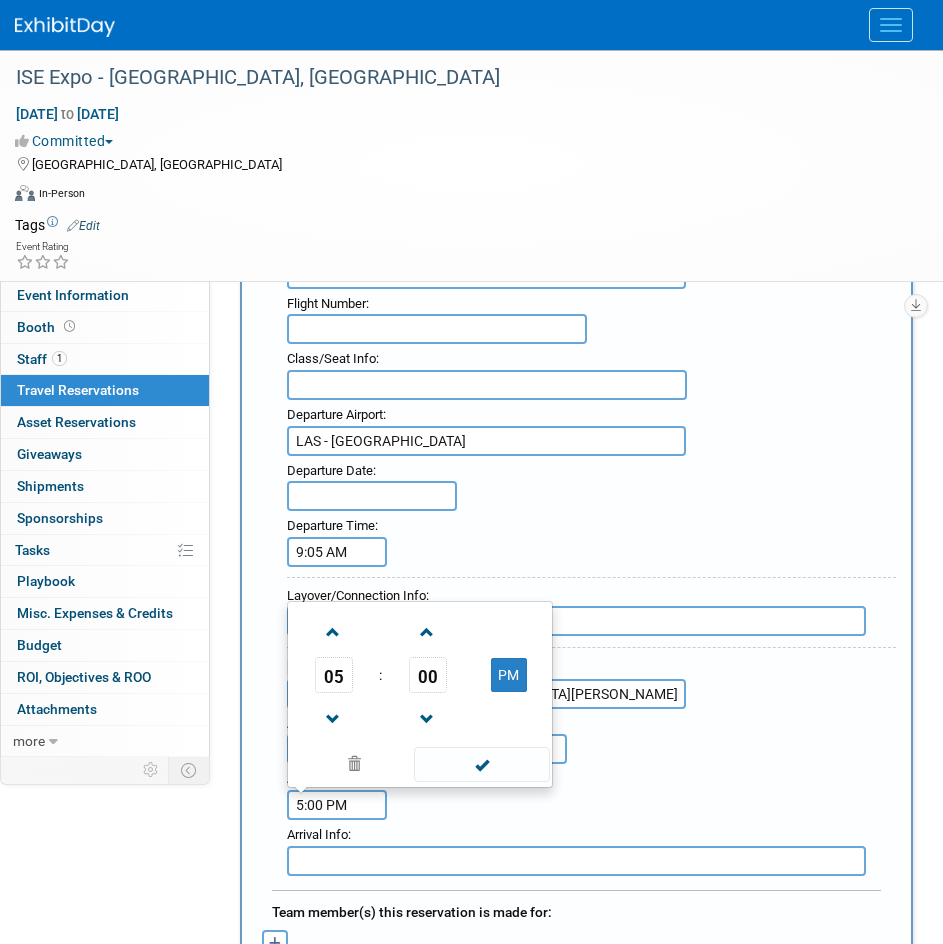 drag, startPoint x: 323, startPoint y: 802, endPoint x: 282, endPoint y: 797, distance: 41.303753 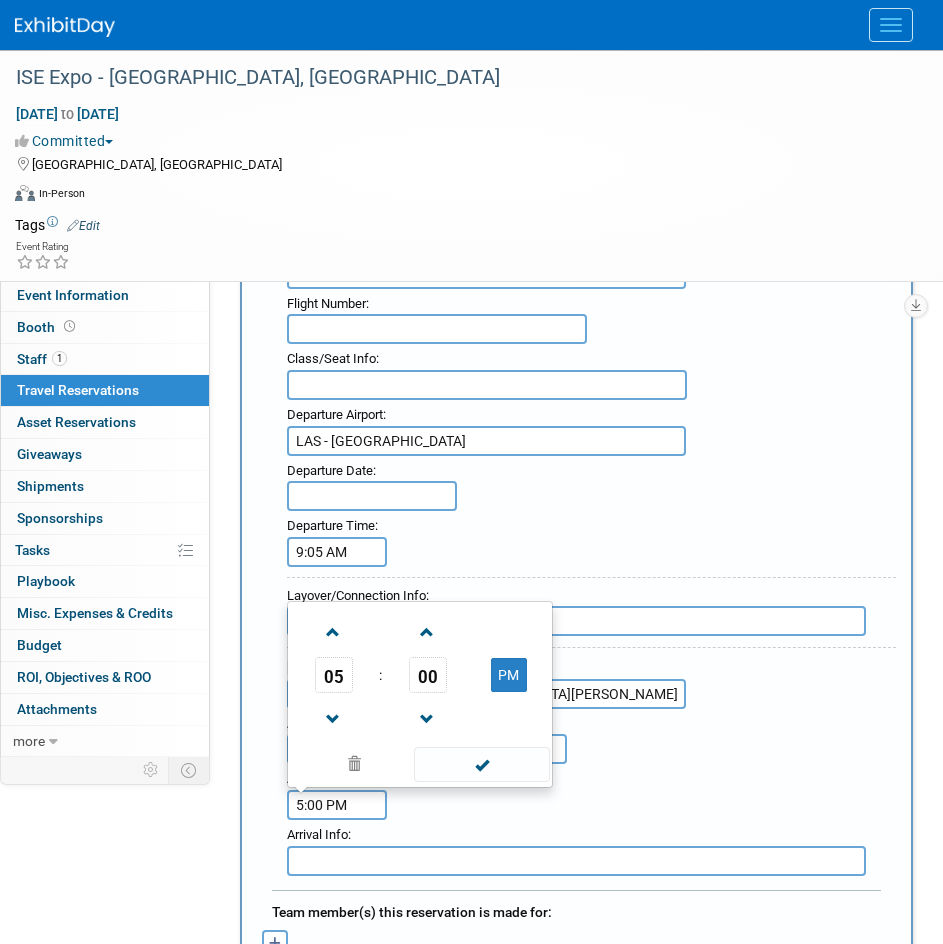 click on "Arrival time :
5:00 PM 05 : 00 PM 12 01 02 03 04 05 06 07 08 09 10 11 00 05 10 15 20 25 30 35 40 45 50 55" at bounding box center [334, 794] 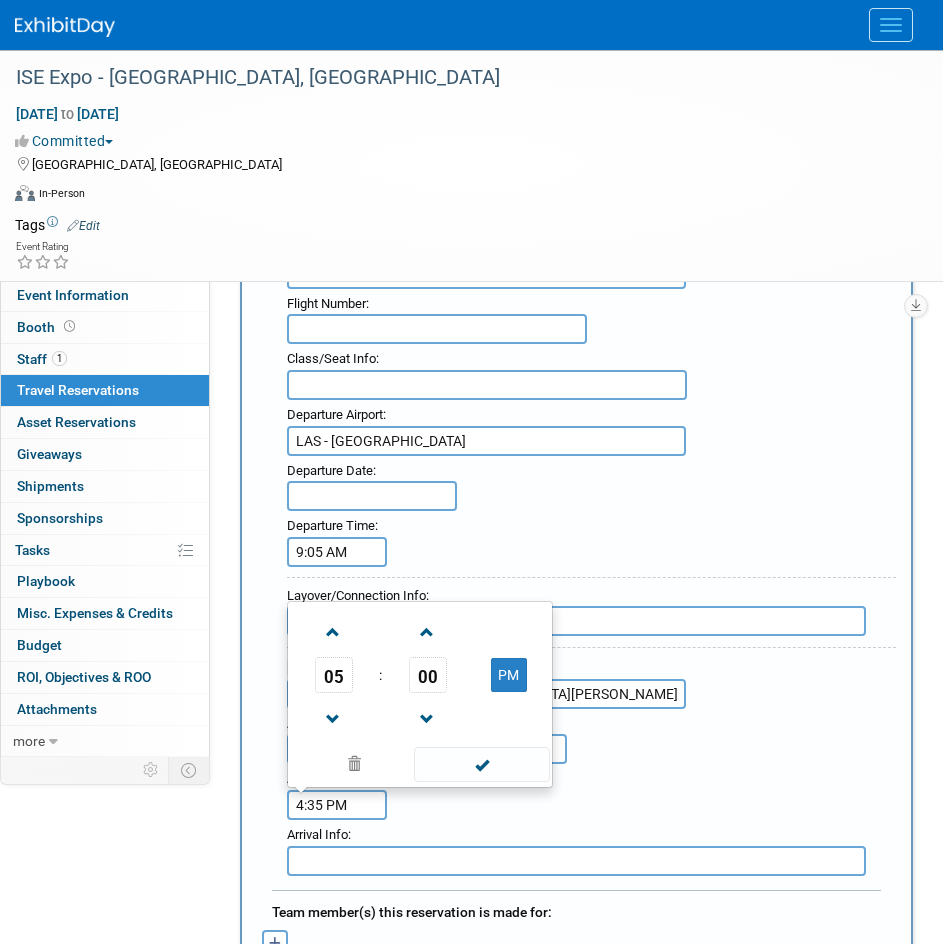 type on "4:35 PM" 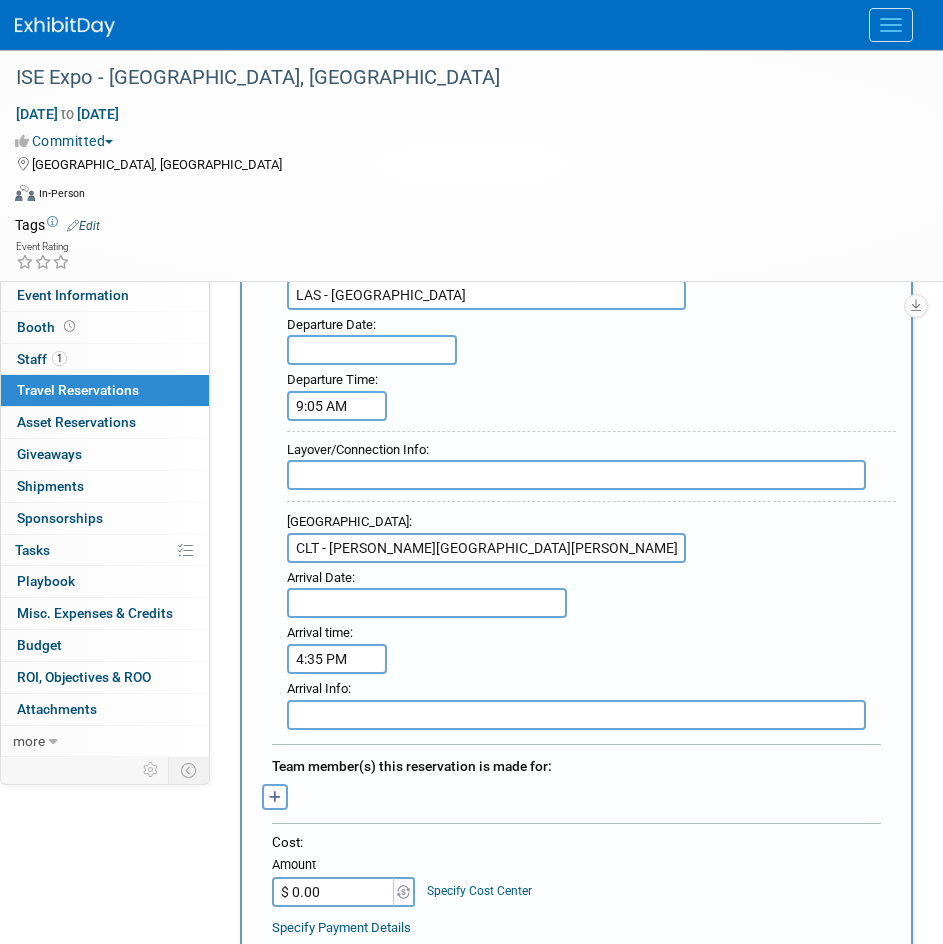 scroll, scrollTop: 1300, scrollLeft: 0, axis: vertical 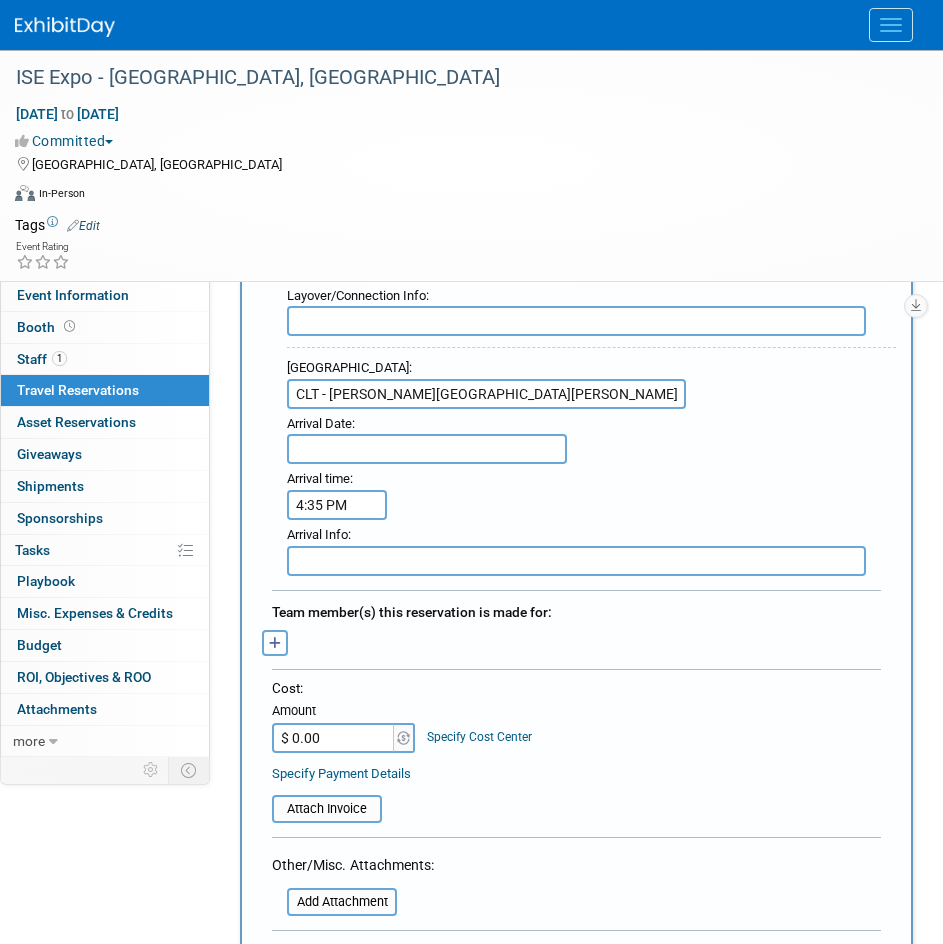 click on "Select user to tag:
Faith Byrd
(me)" at bounding box center [275, 643] 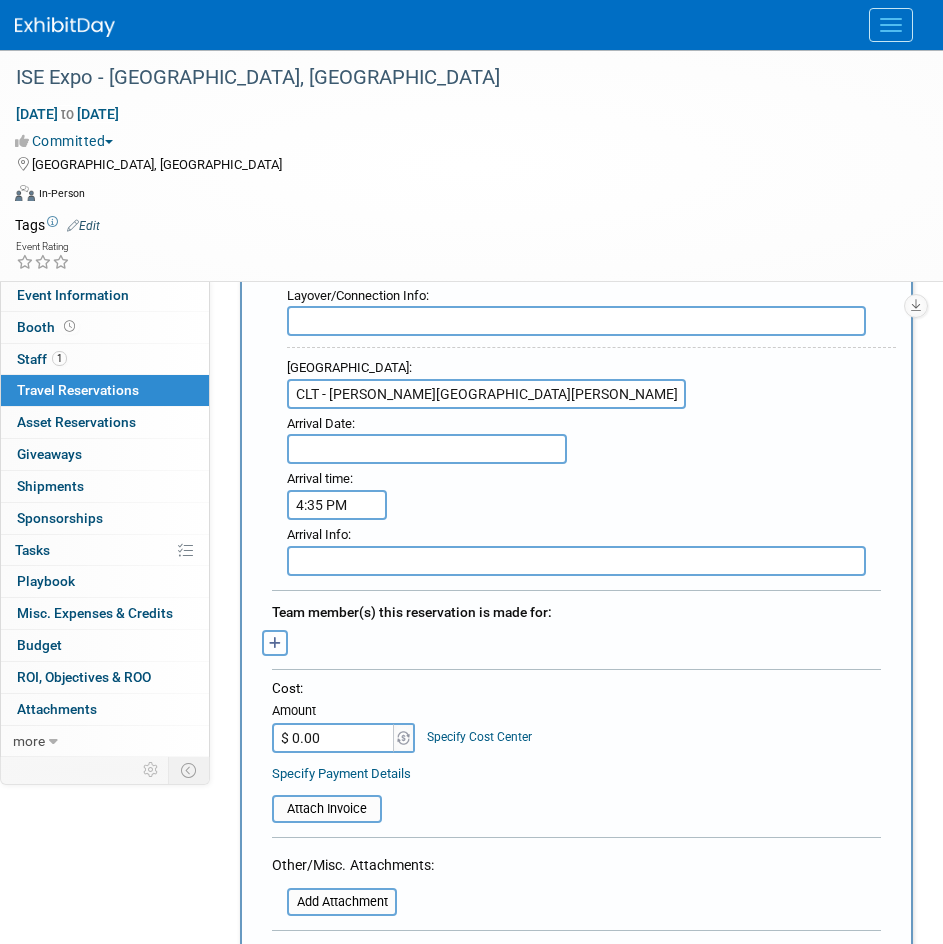 click at bounding box center (275, 643) 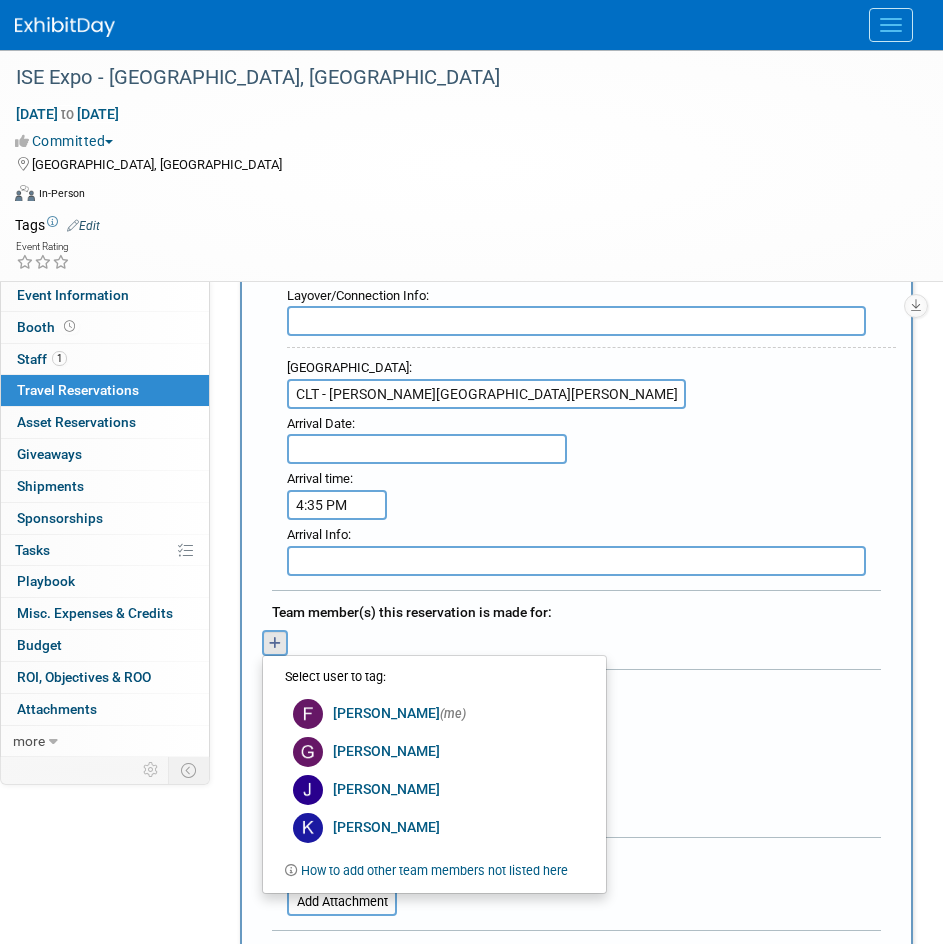 click on "Team member(s) this reservation is made for:" at bounding box center [576, 610] 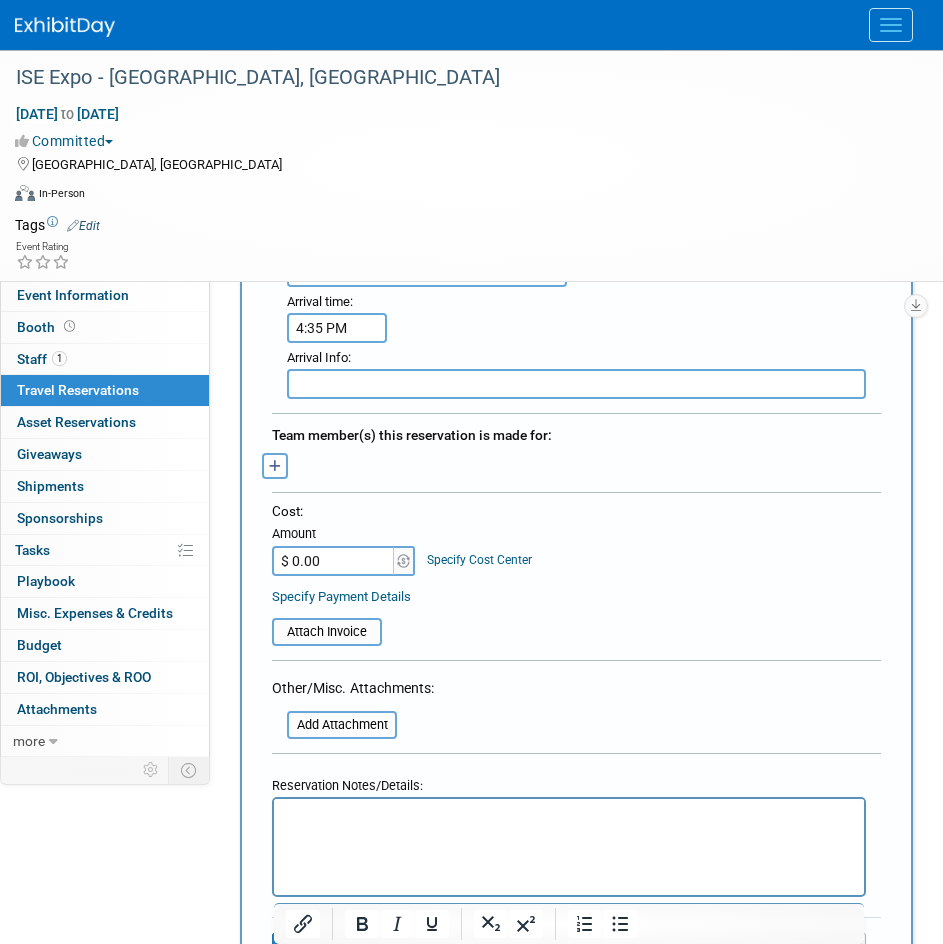 scroll, scrollTop: 1500, scrollLeft: 0, axis: vertical 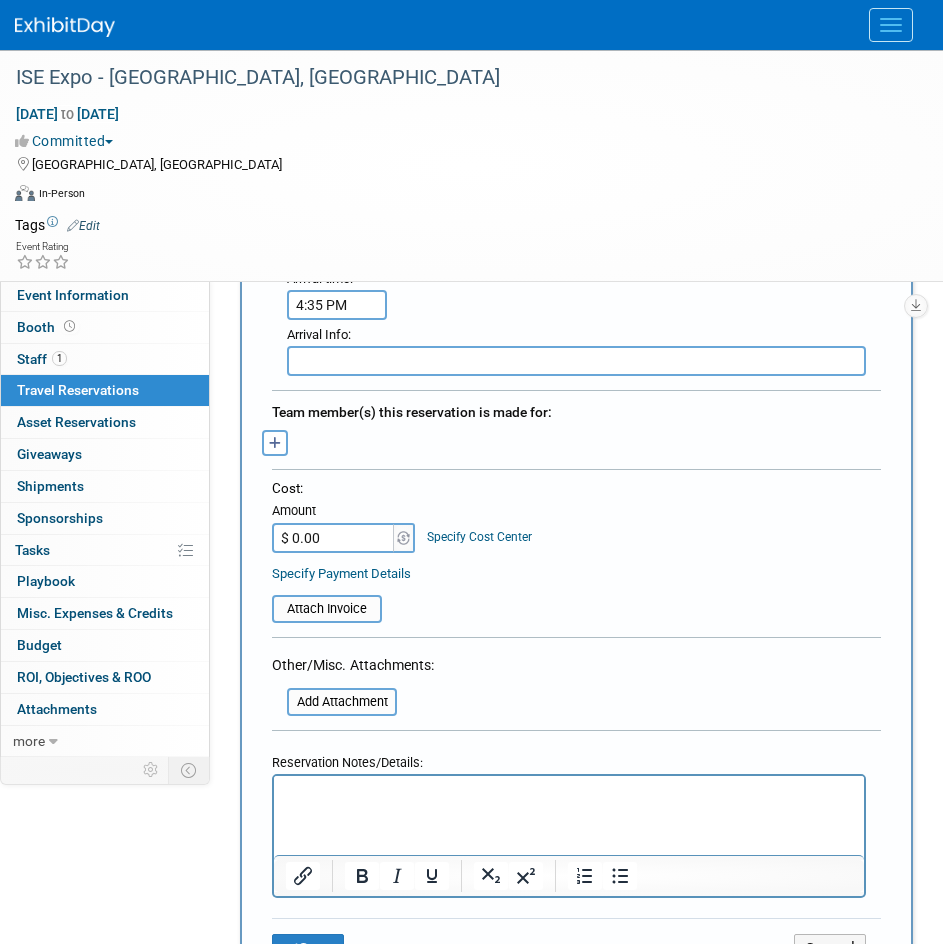 click at bounding box center (569, 789) 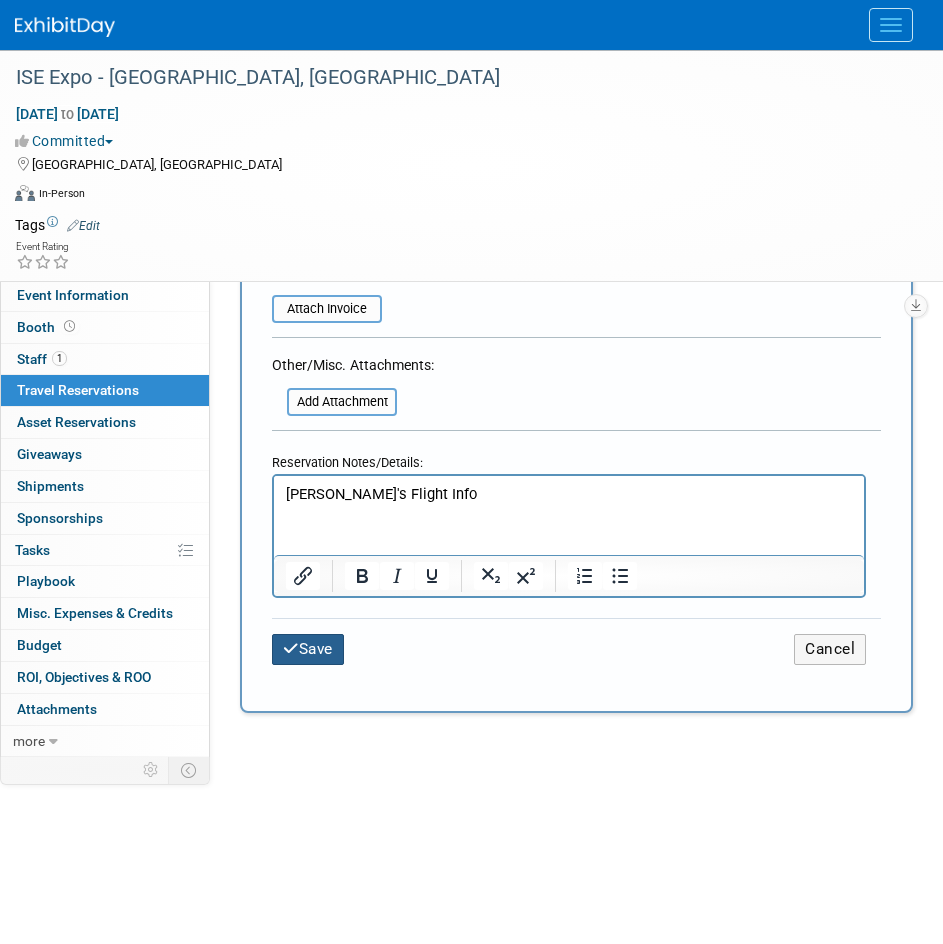 click at bounding box center [291, 648] 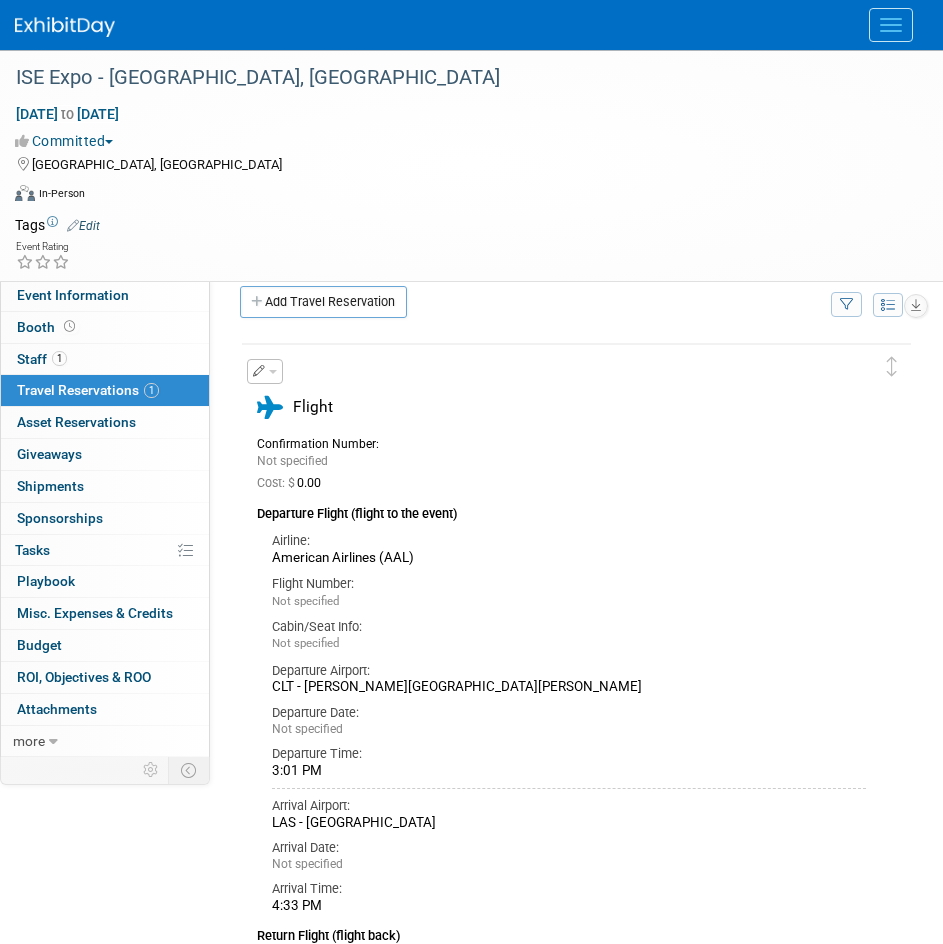 scroll, scrollTop: 0, scrollLeft: 0, axis: both 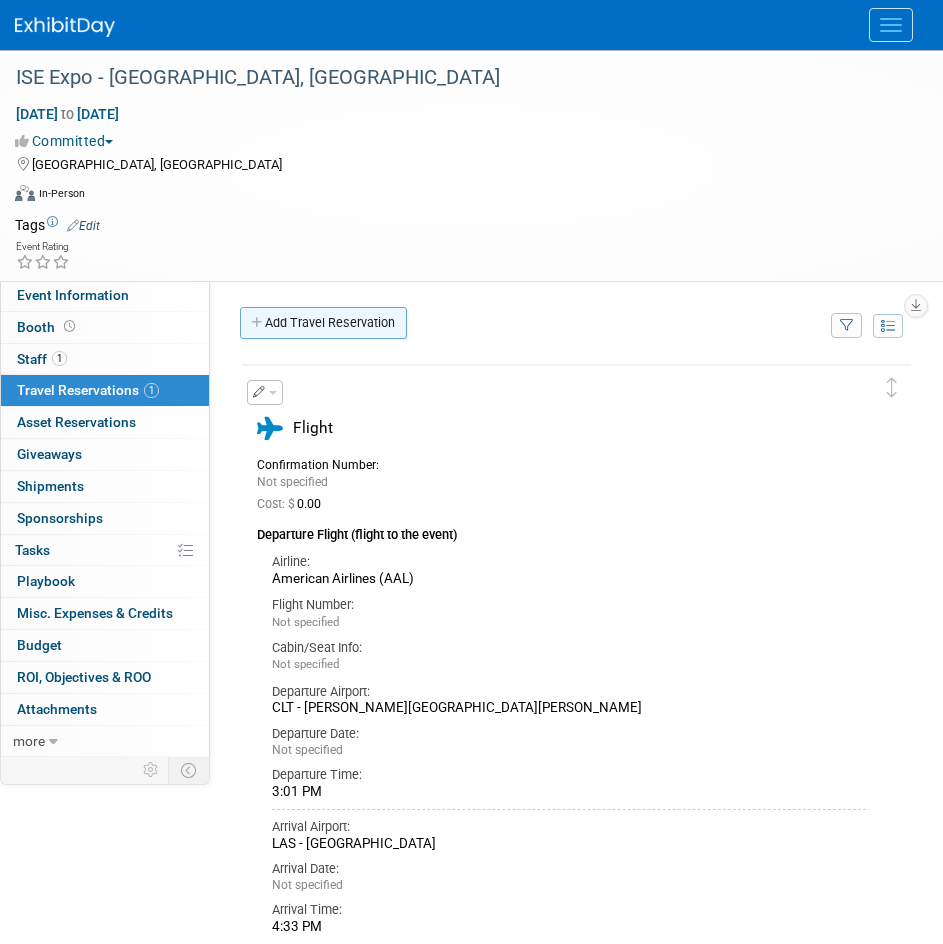 click on "Add Travel Reservation" at bounding box center (323, 323) 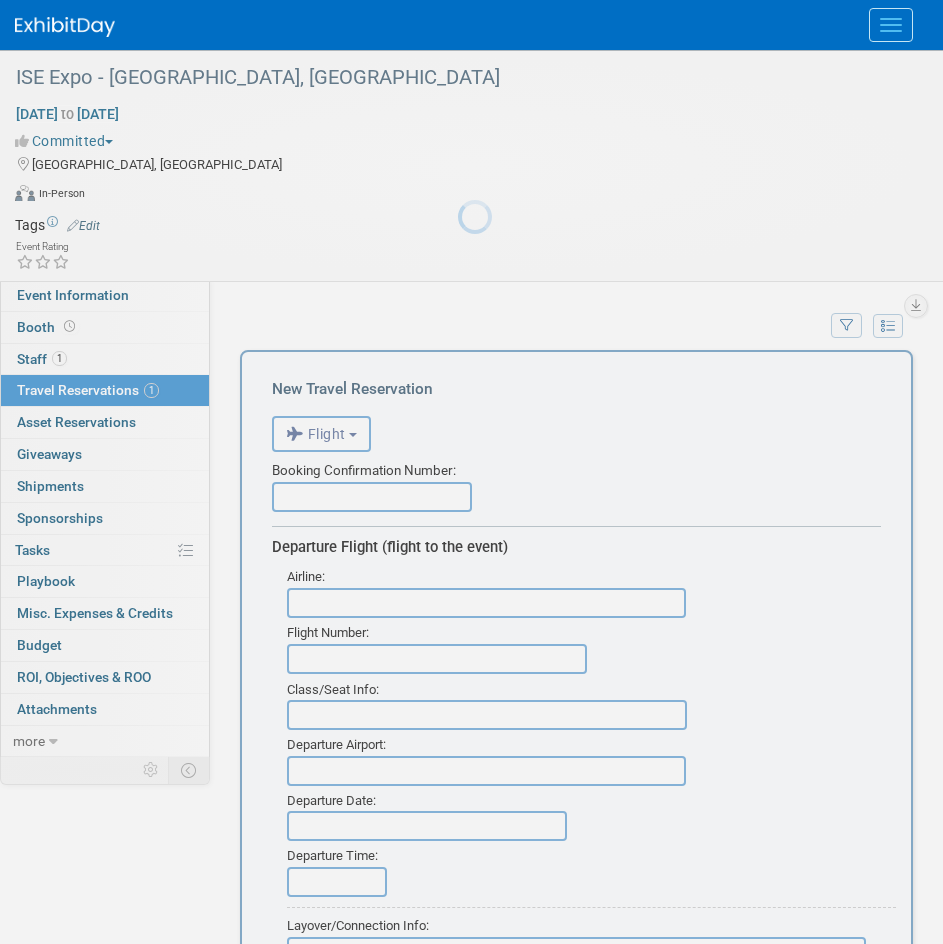 scroll, scrollTop: 0, scrollLeft: 0, axis: both 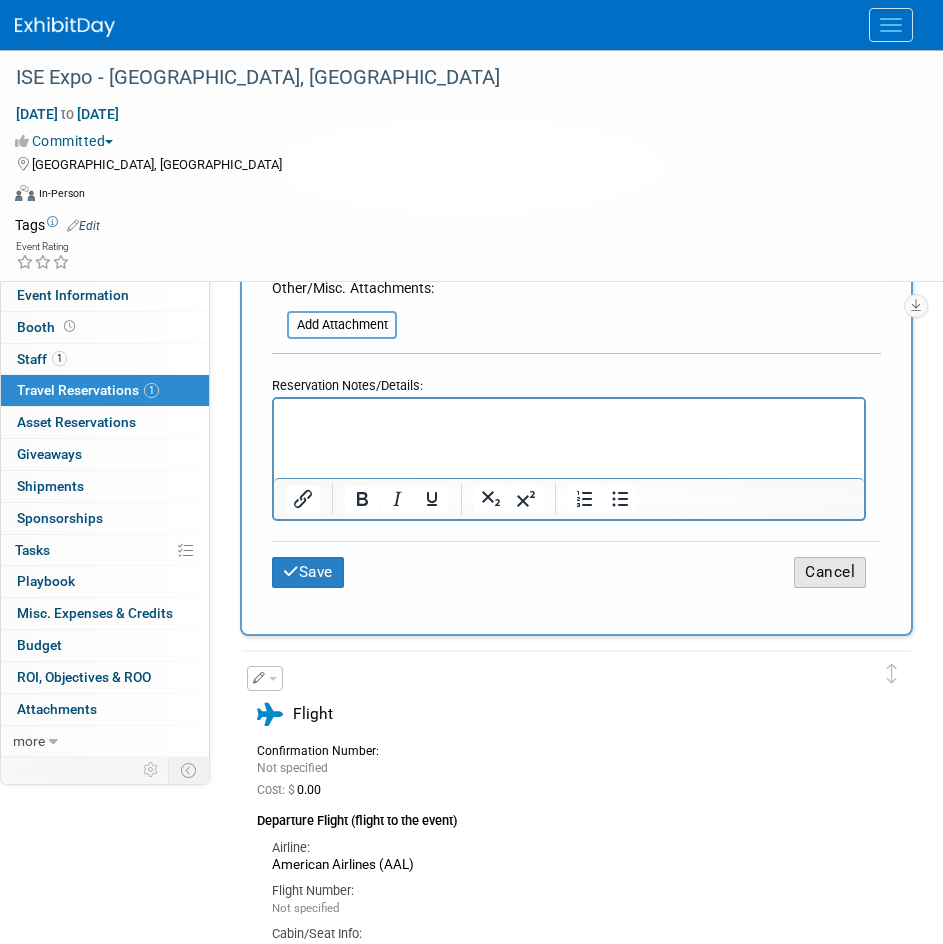 click on "Cancel" at bounding box center [830, 572] 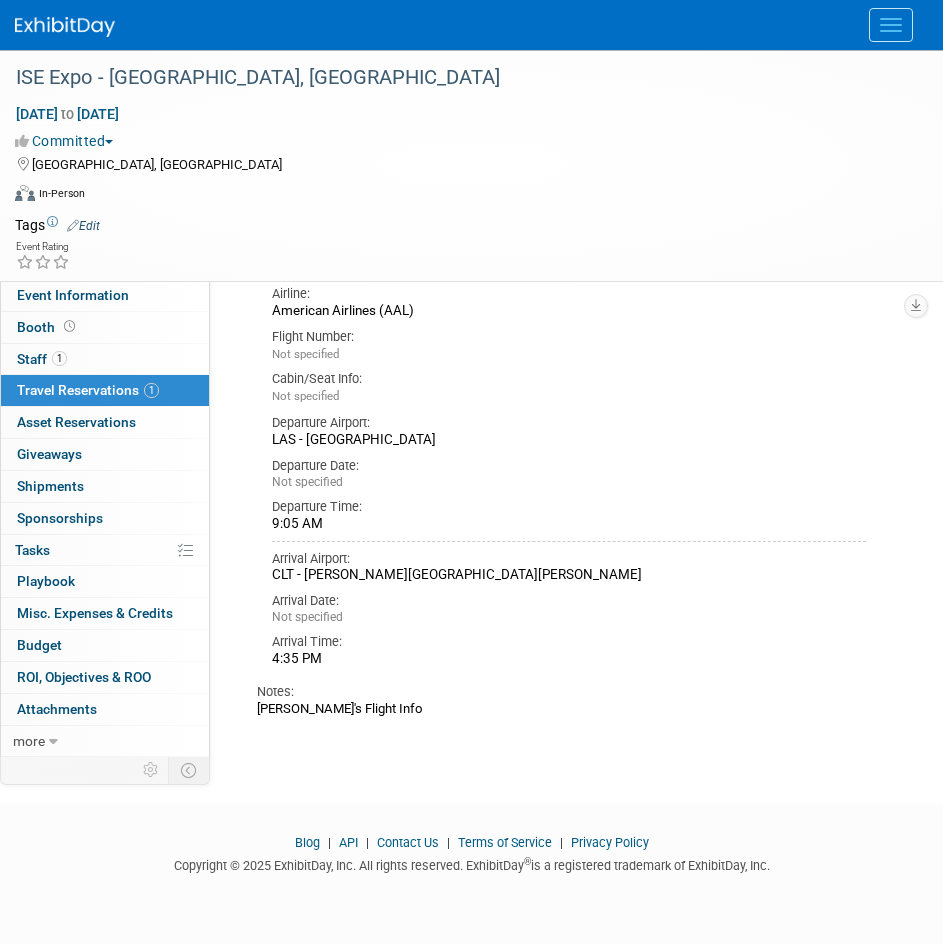 scroll, scrollTop: 0, scrollLeft: 0, axis: both 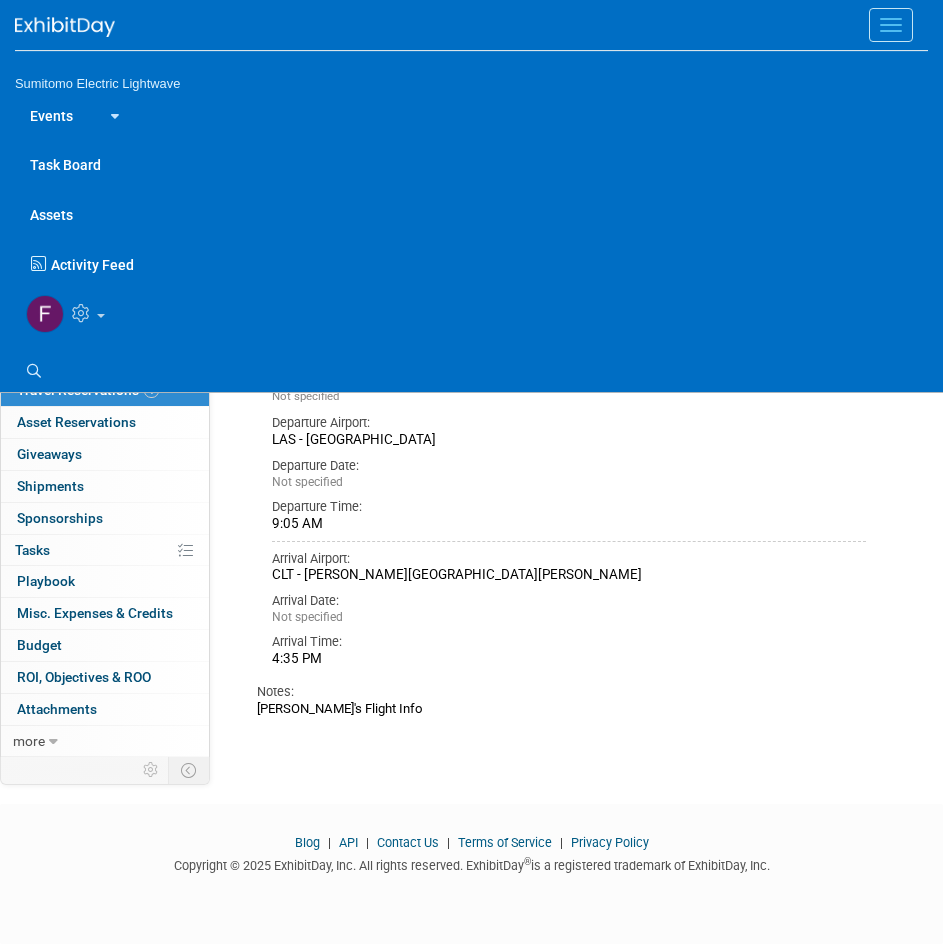 click at bounding box center (486, 313) 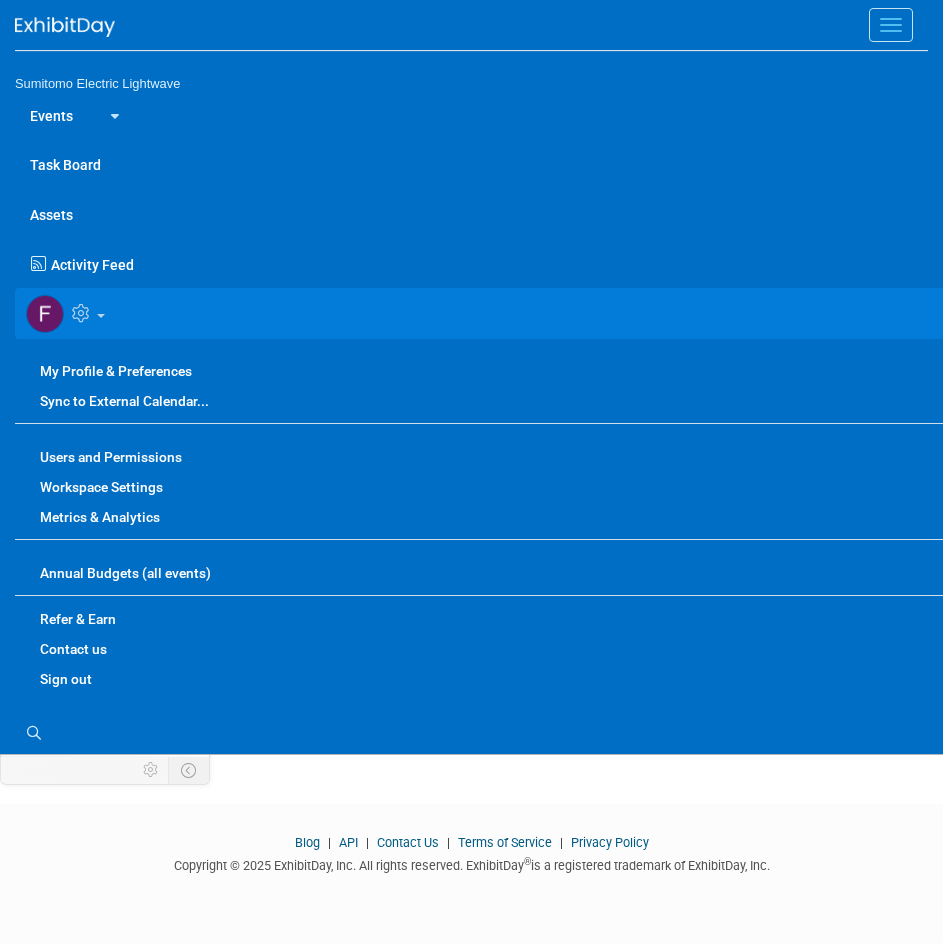 click on "Users and Permissions" at bounding box center (486, 457) 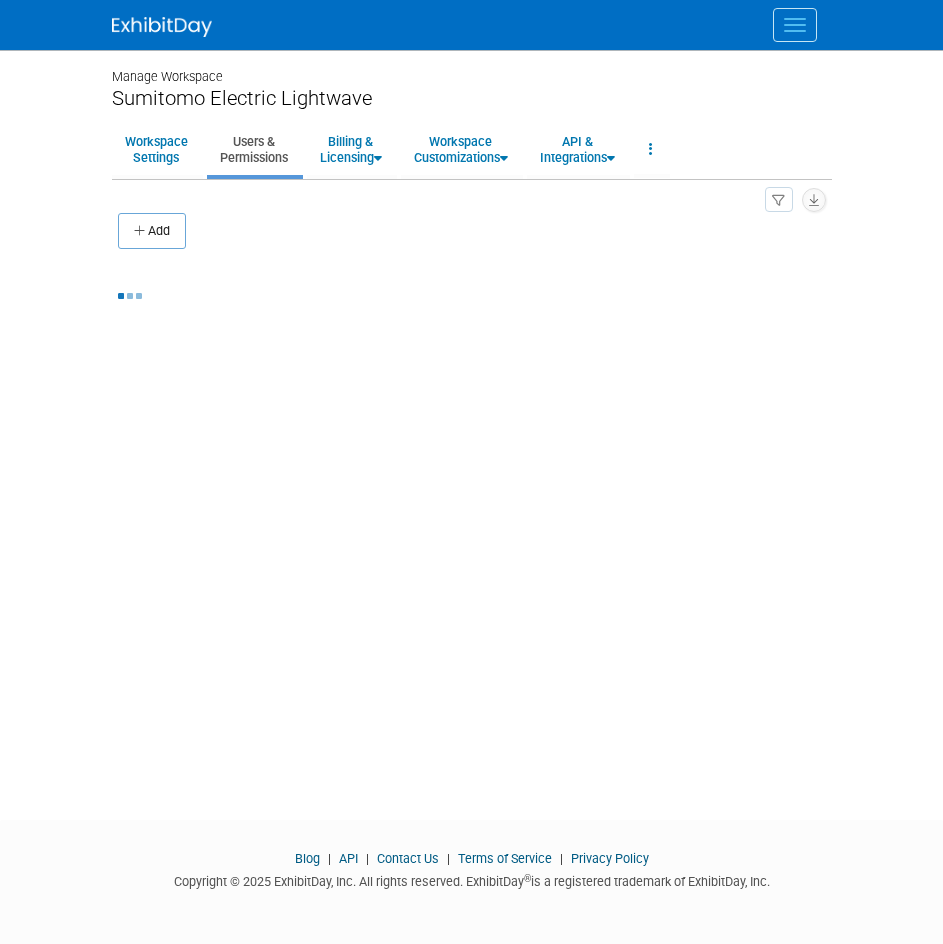 scroll, scrollTop: 0, scrollLeft: 0, axis: both 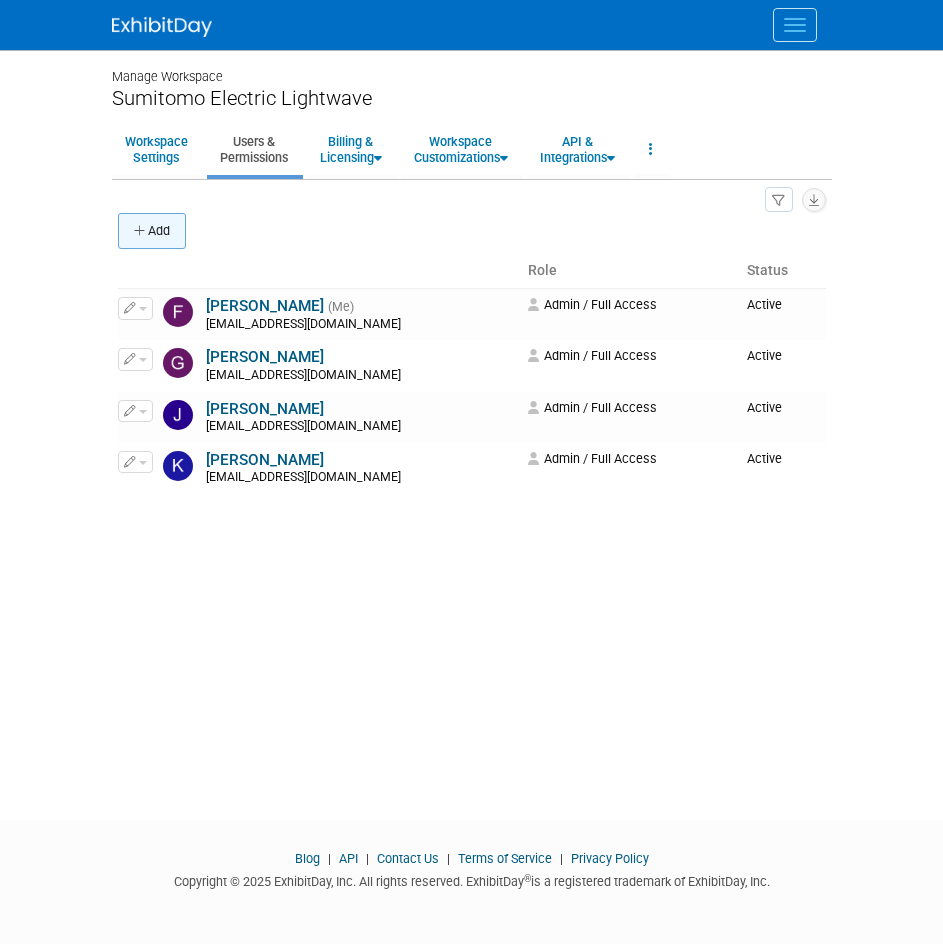 click on "Add" at bounding box center [152, 231] 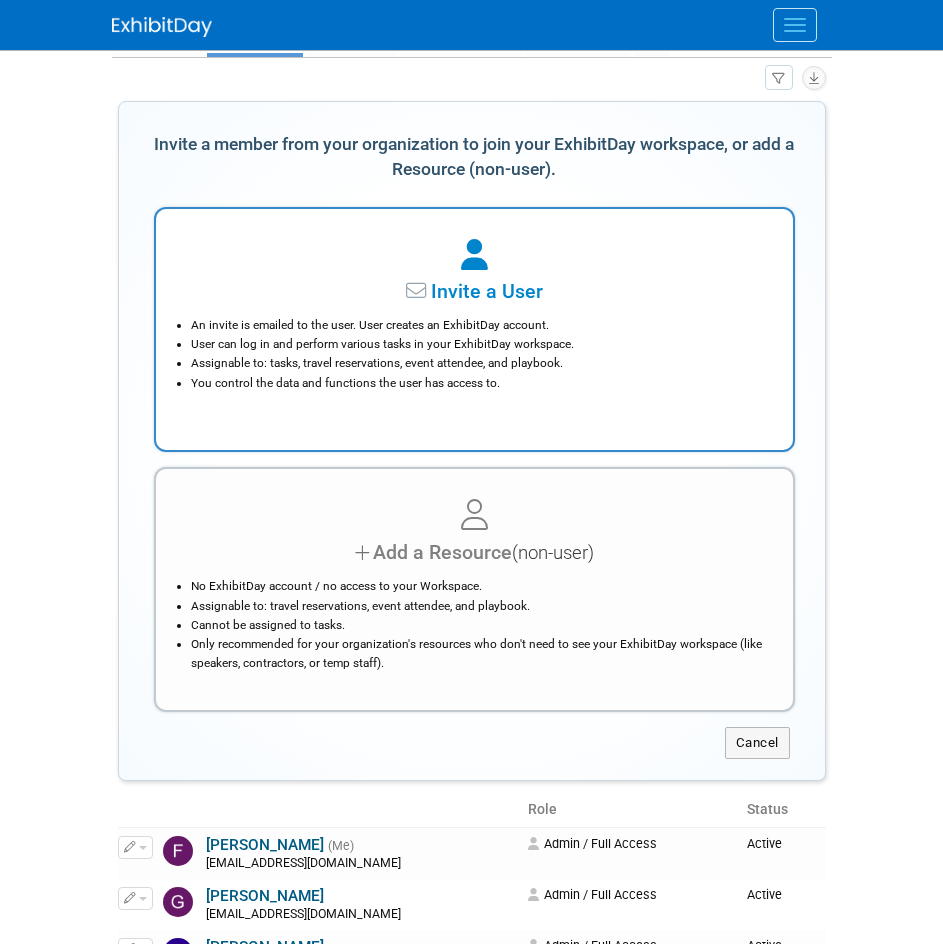 scroll, scrollTop: 100, scrollLeft: 0, axis: vertical 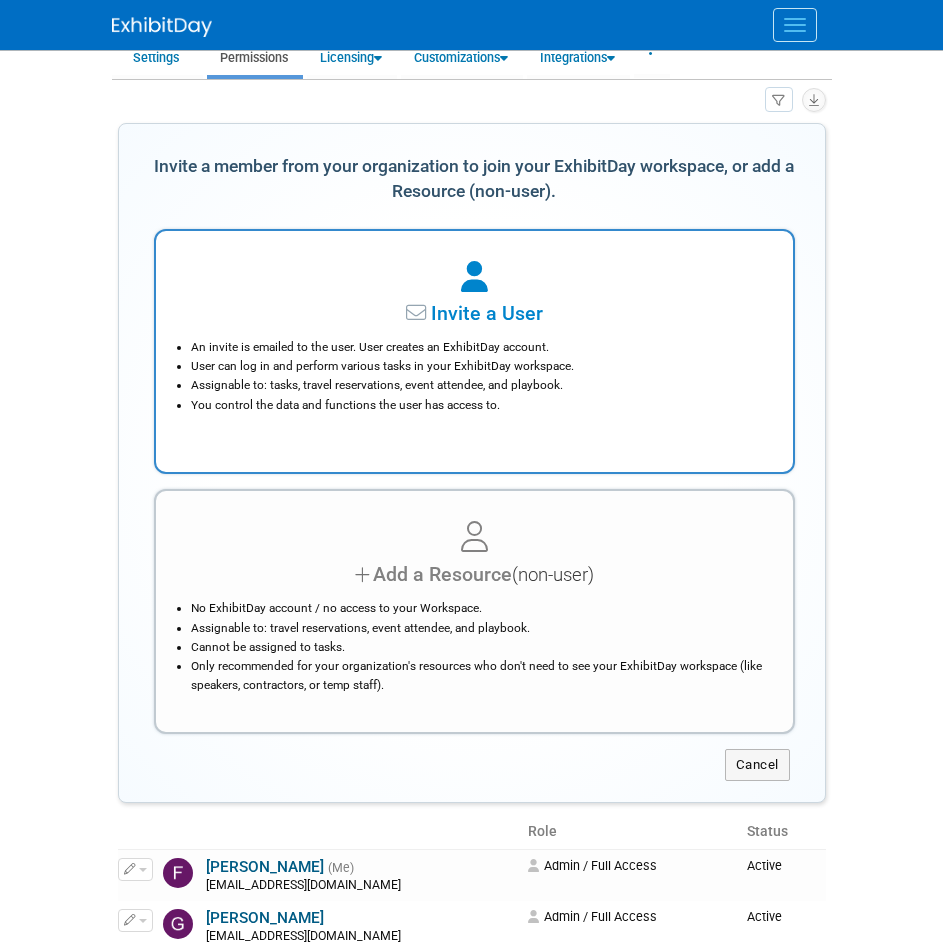 click at bounding box center (474, 278) 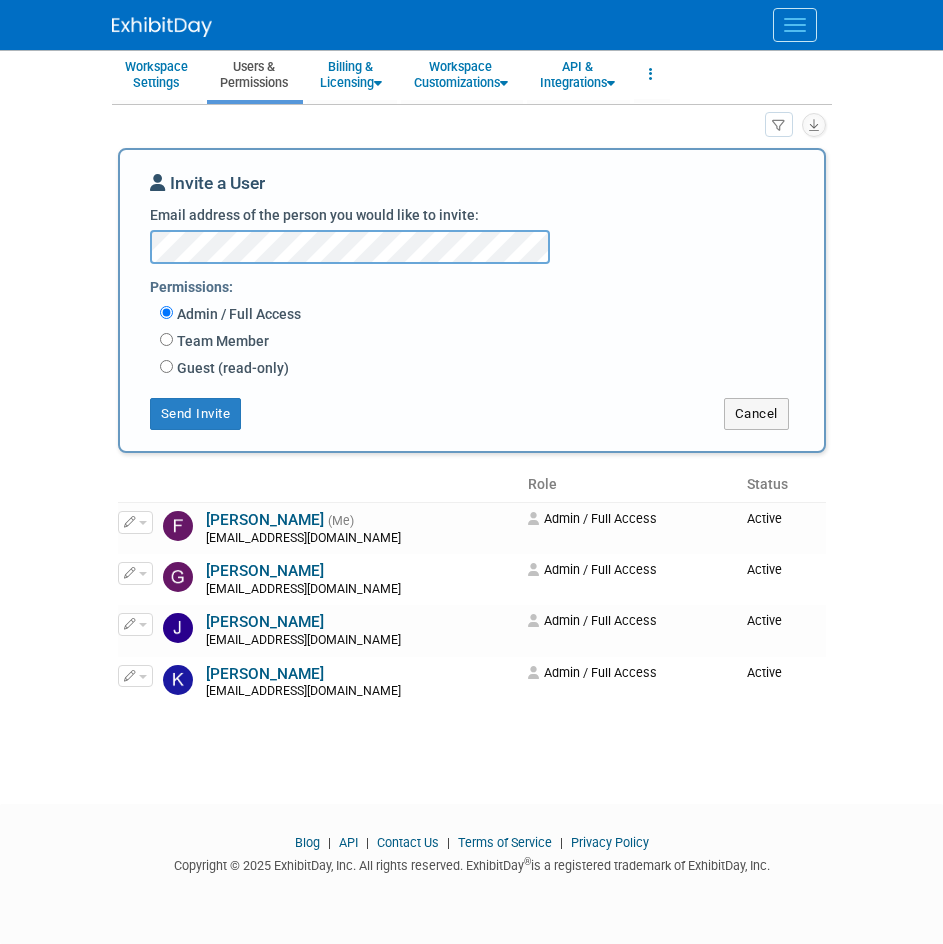 scroll, scrollTop: 78, scrollLeft: 0, axis: vertical 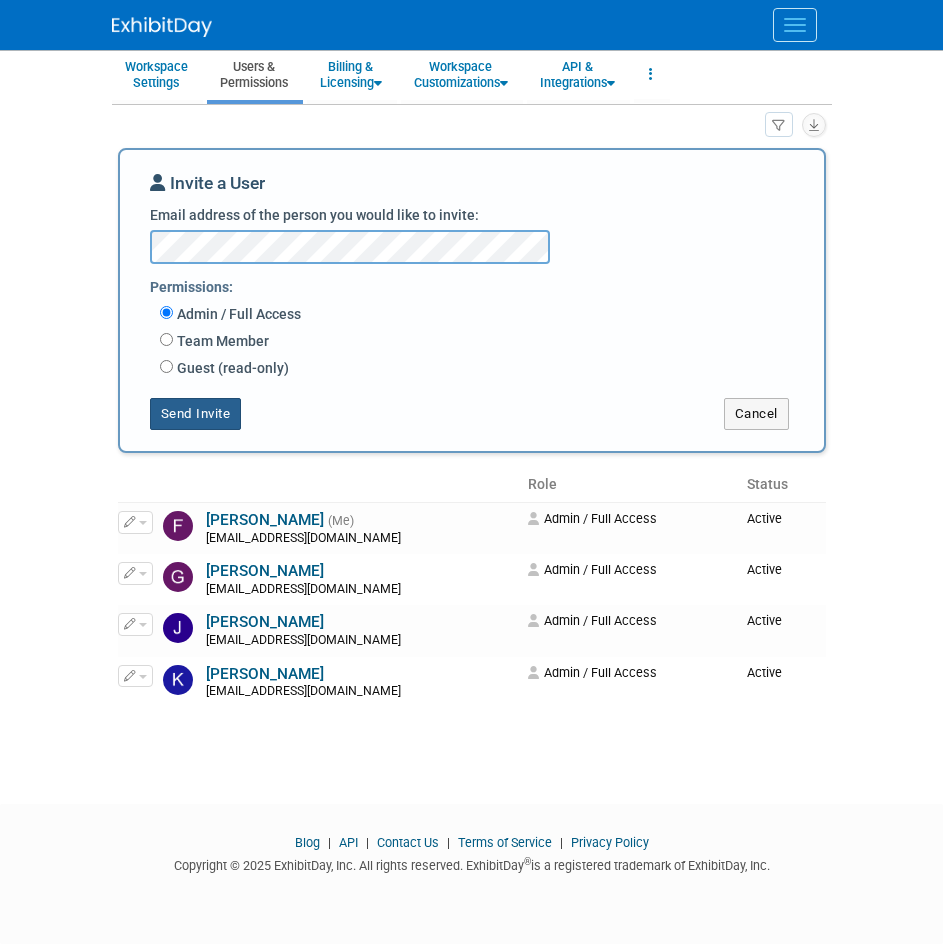 click on "Send Invite" at bounding box center (196, 414) 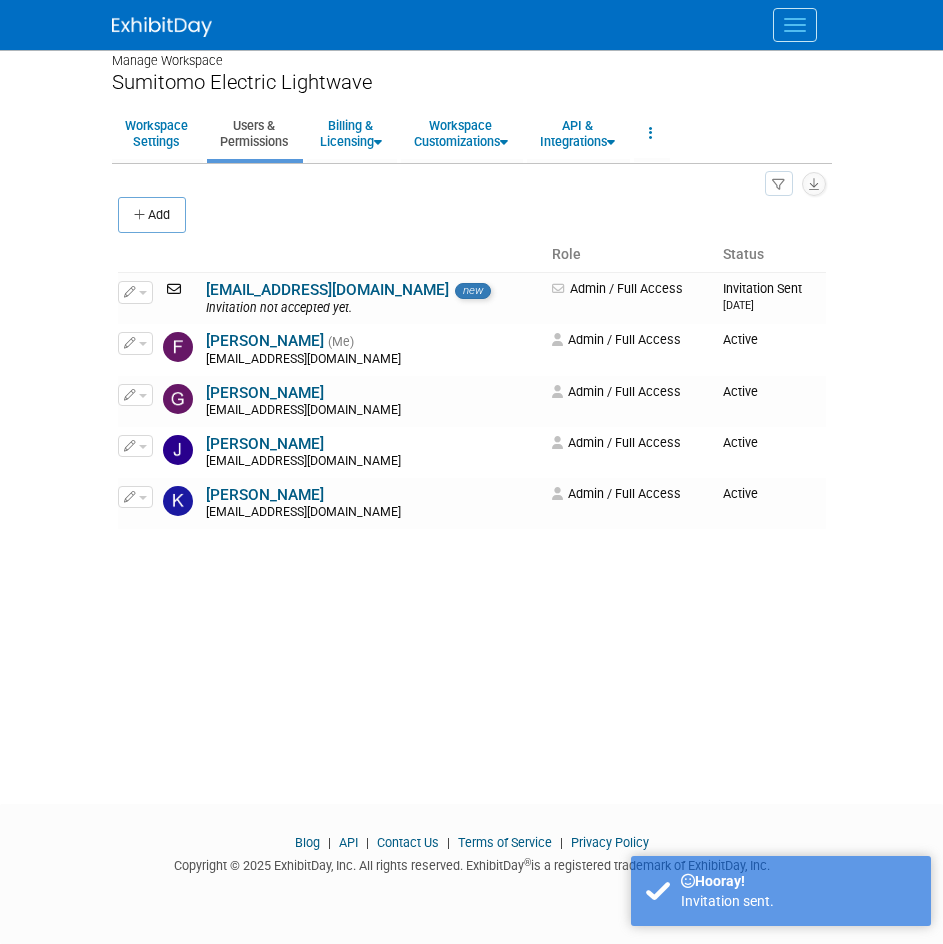 scroll, scrollTop: 16, scrollLeft: 0, axis: vertical 